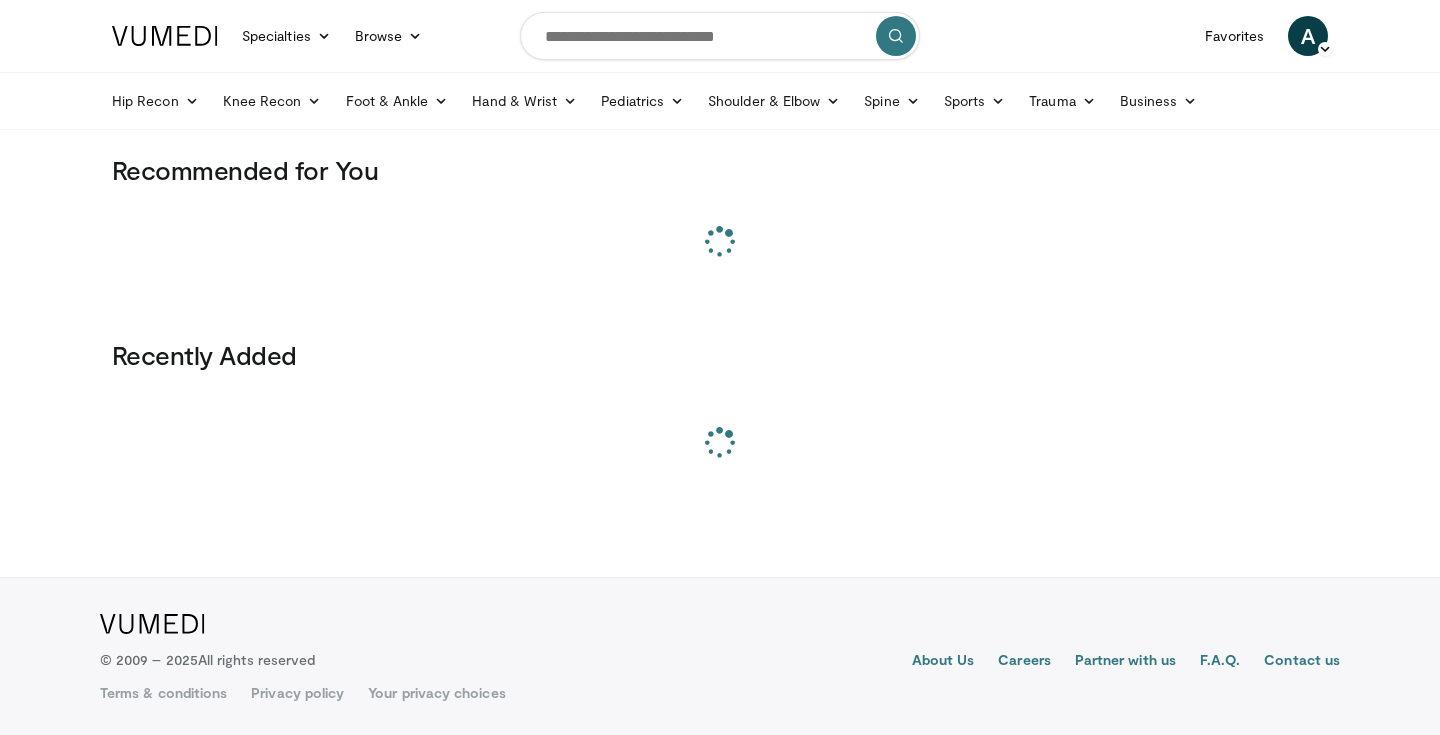 scroll, scrollTop: 0, scrollLeft: 0, axis: both 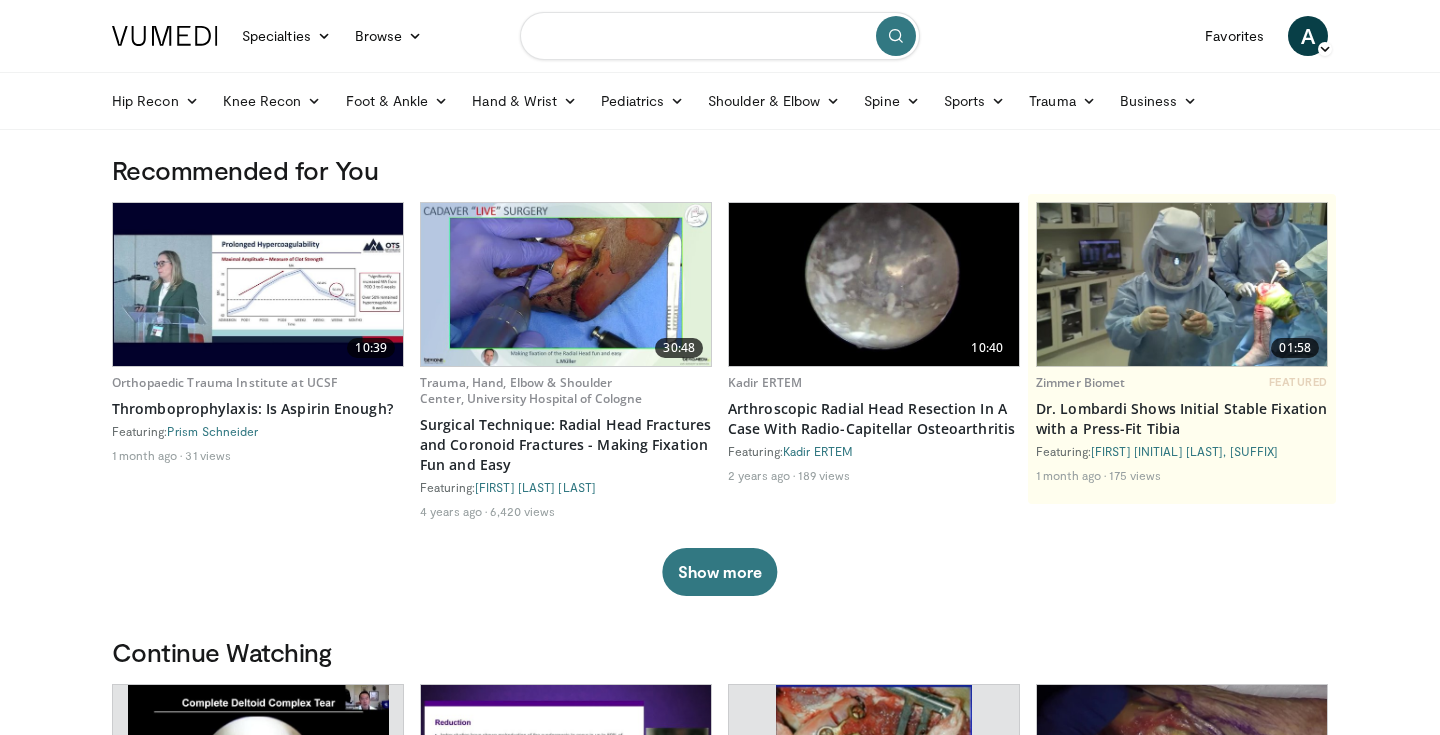 click at bounding box center (720, 36) 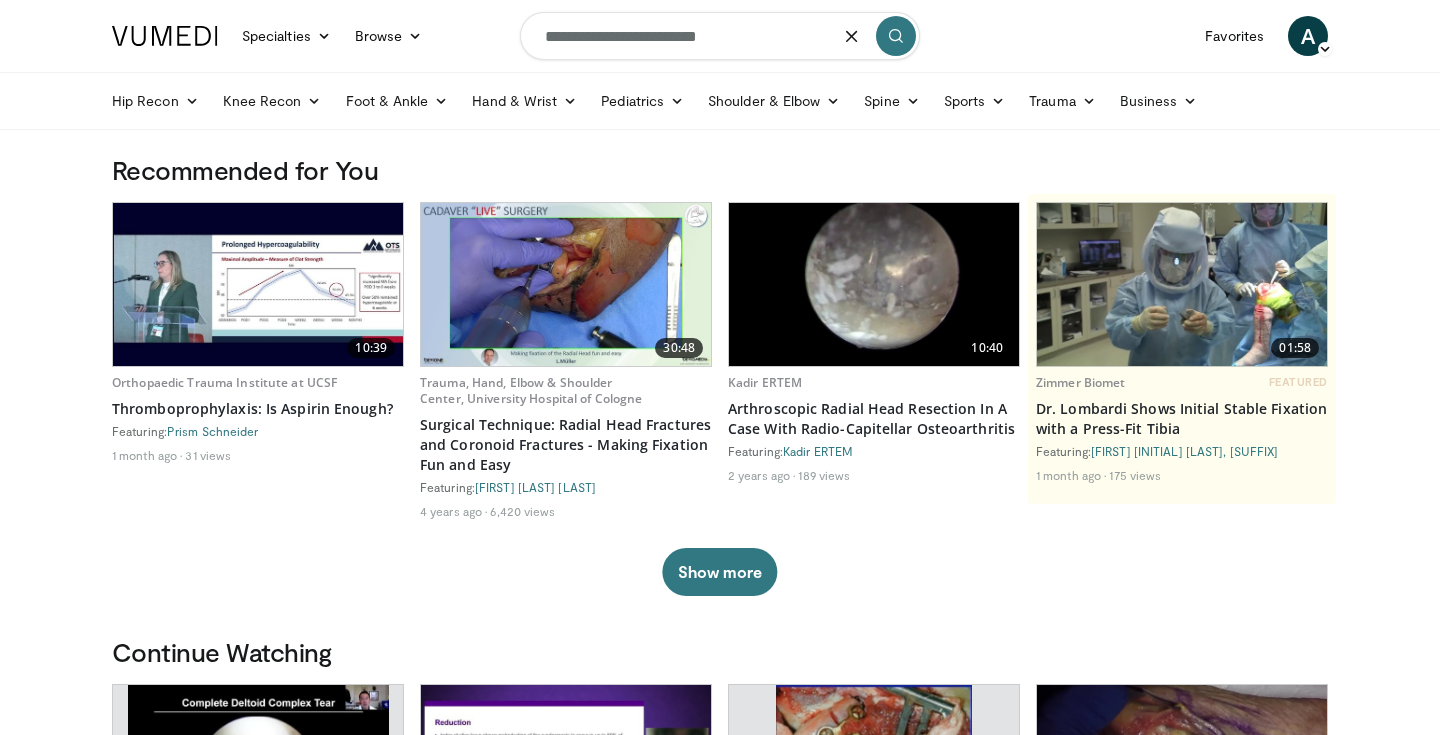 type on "**********" 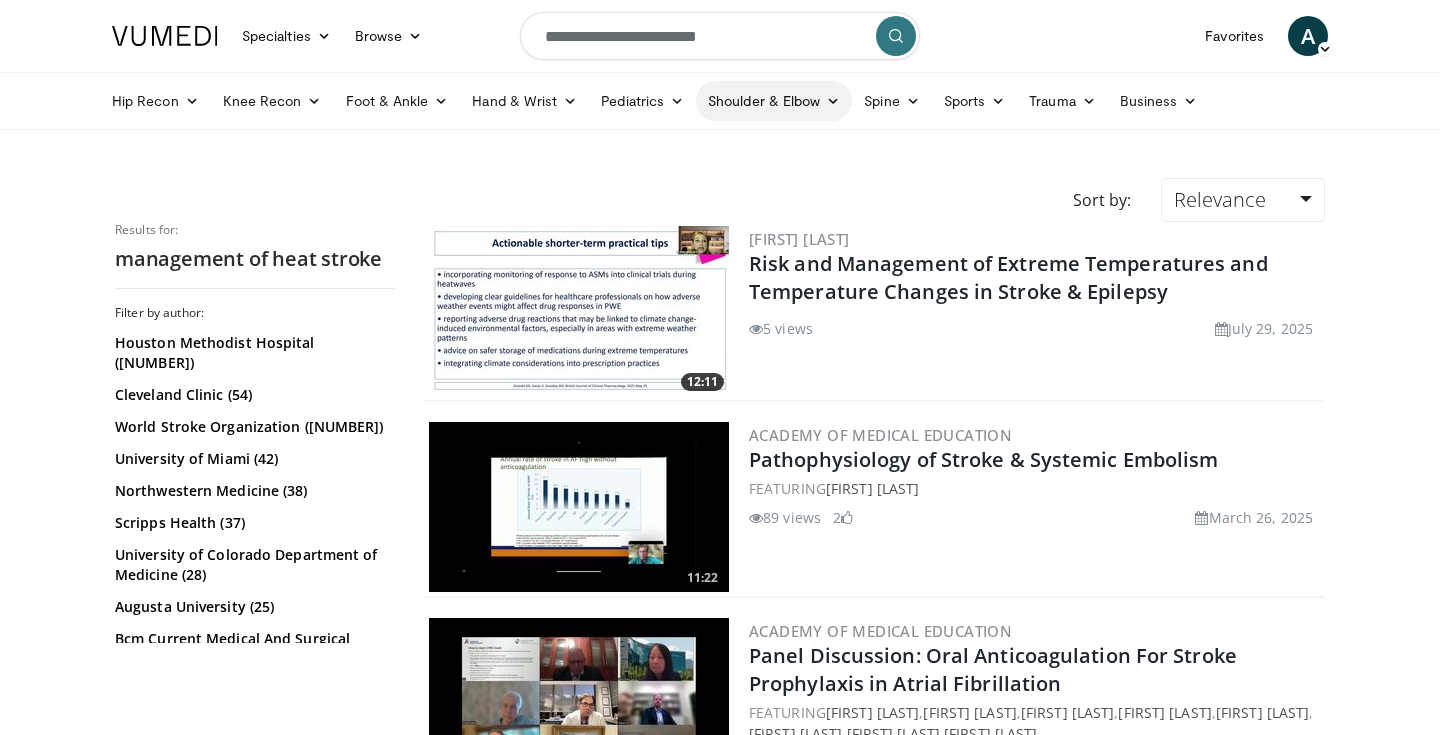scroll, scrollTop: 0, scrollLeft: 0, axis: both 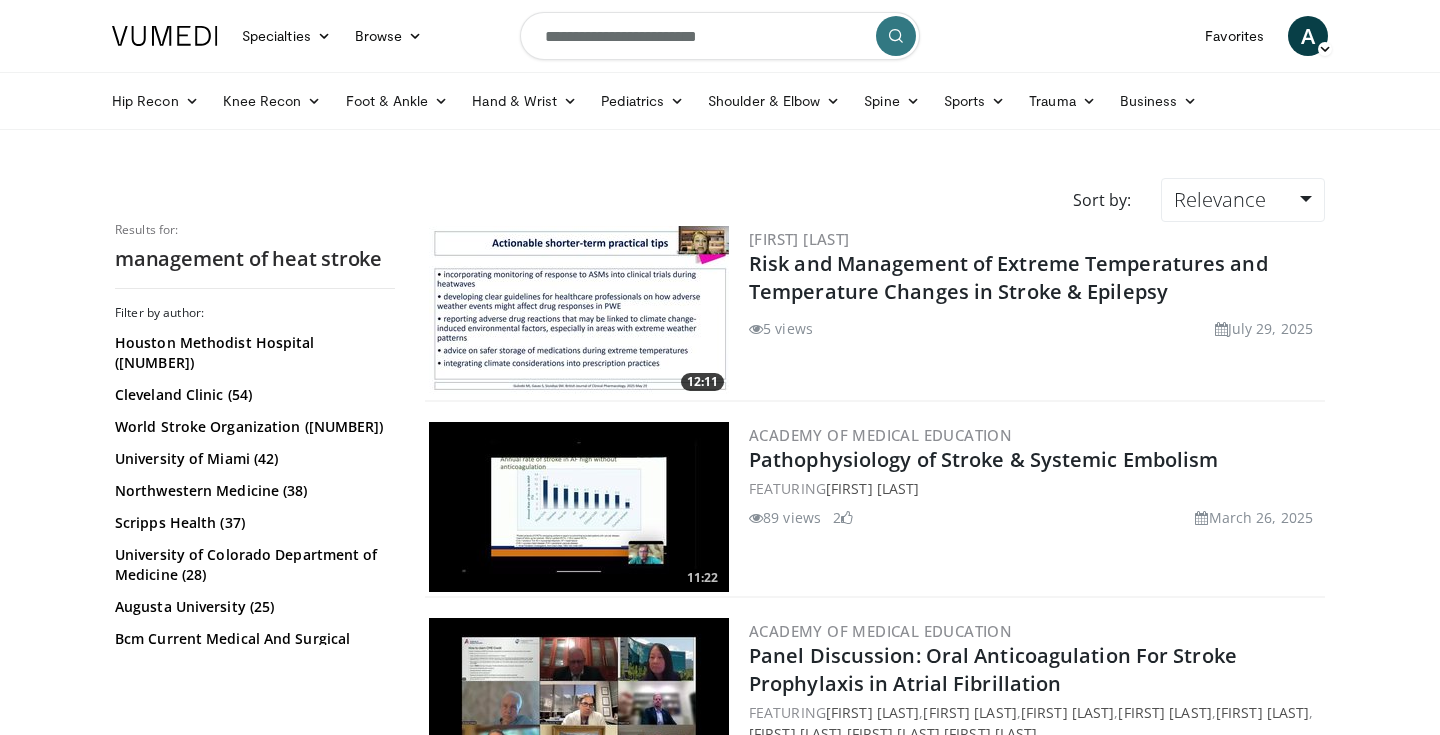 click on "**********" at bounding box center (720, 36) 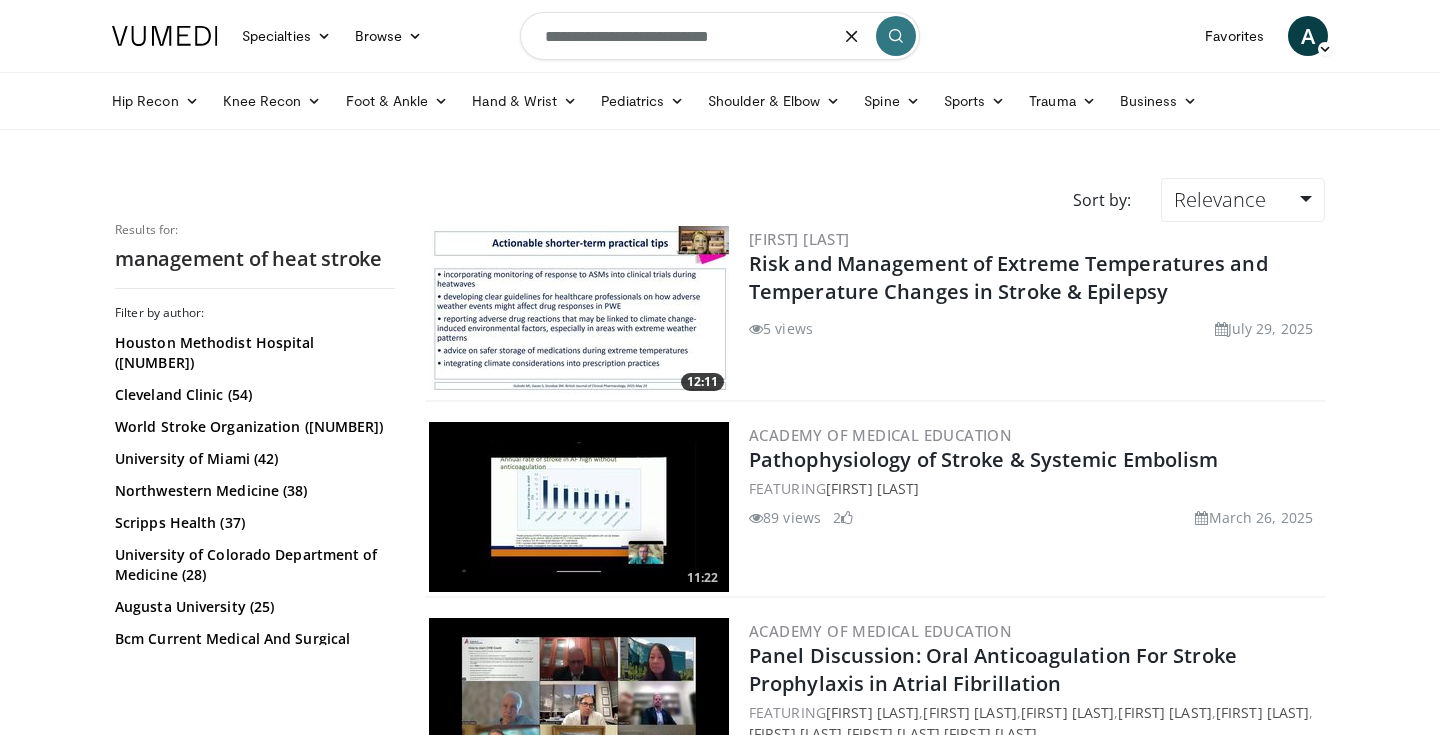 type on "**********" 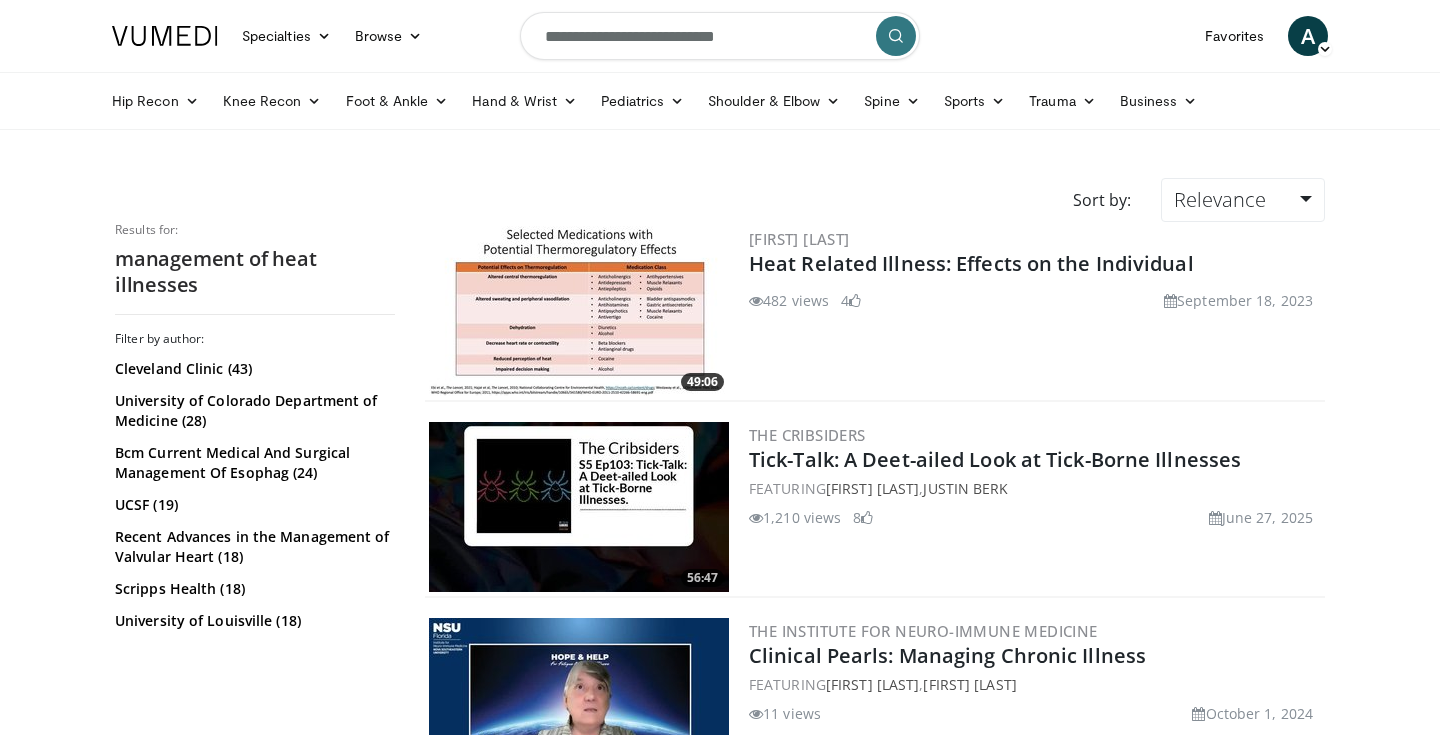 scroll, scrollTop: 0, scrollLeft: 0, axis: both 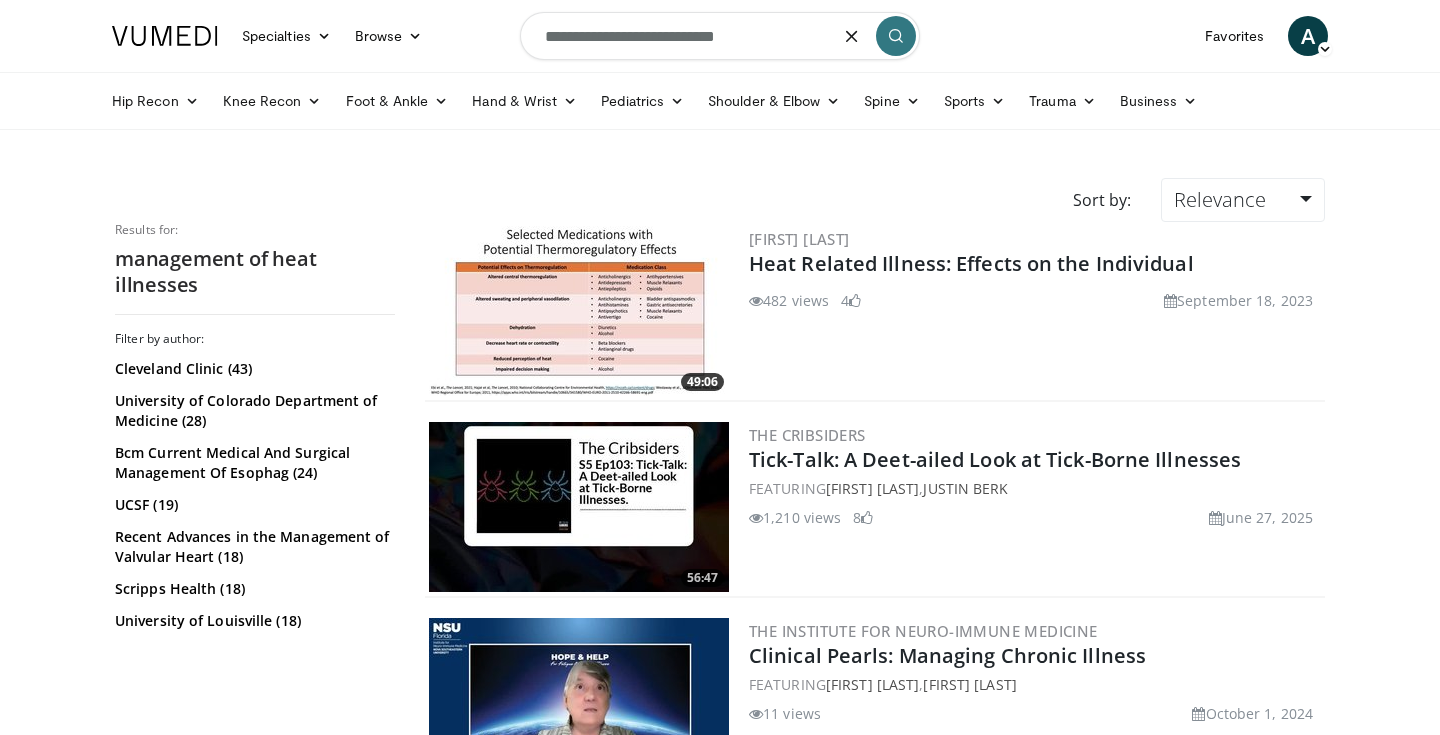 drag, startPoint x: 795, startPoint y: 41, endPoint x: 664, endPoint y: 40, distance: 131.00381 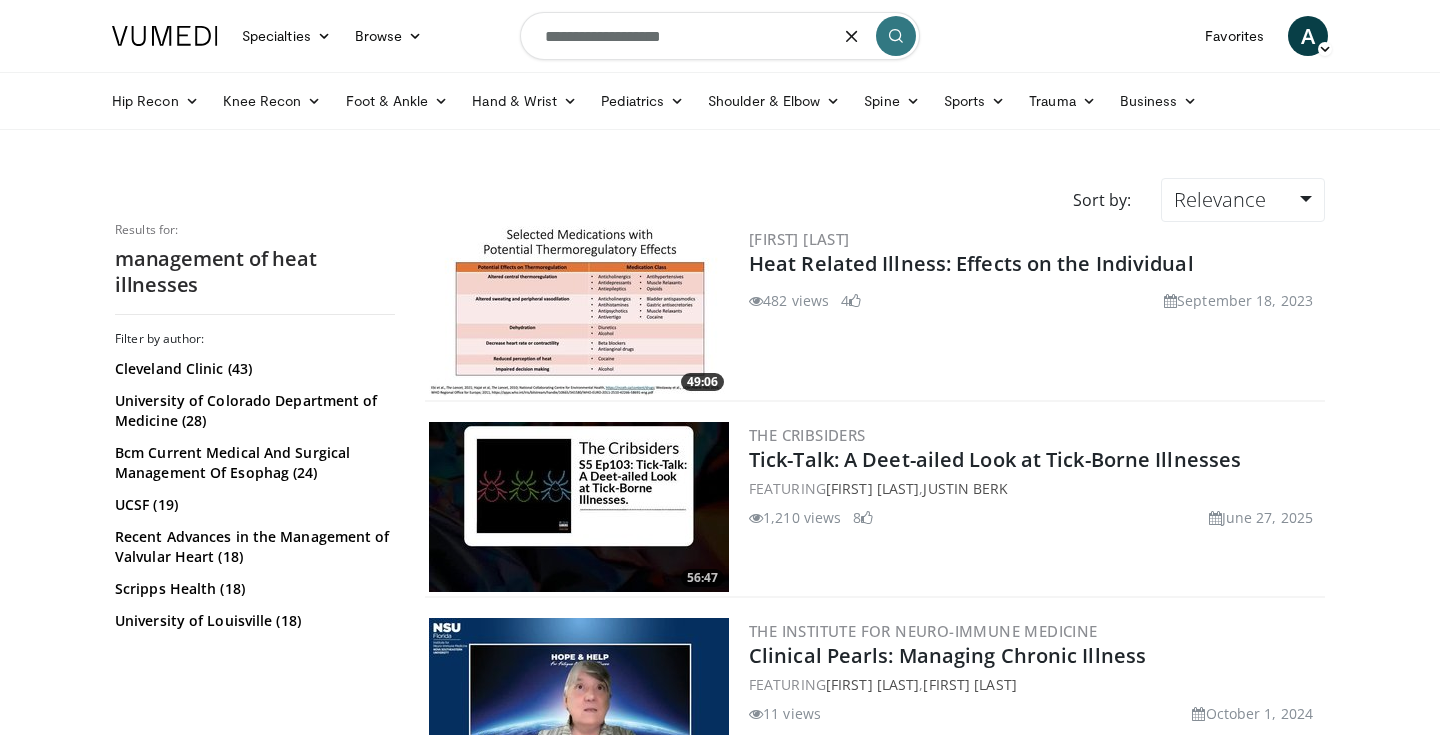 type on "**********" 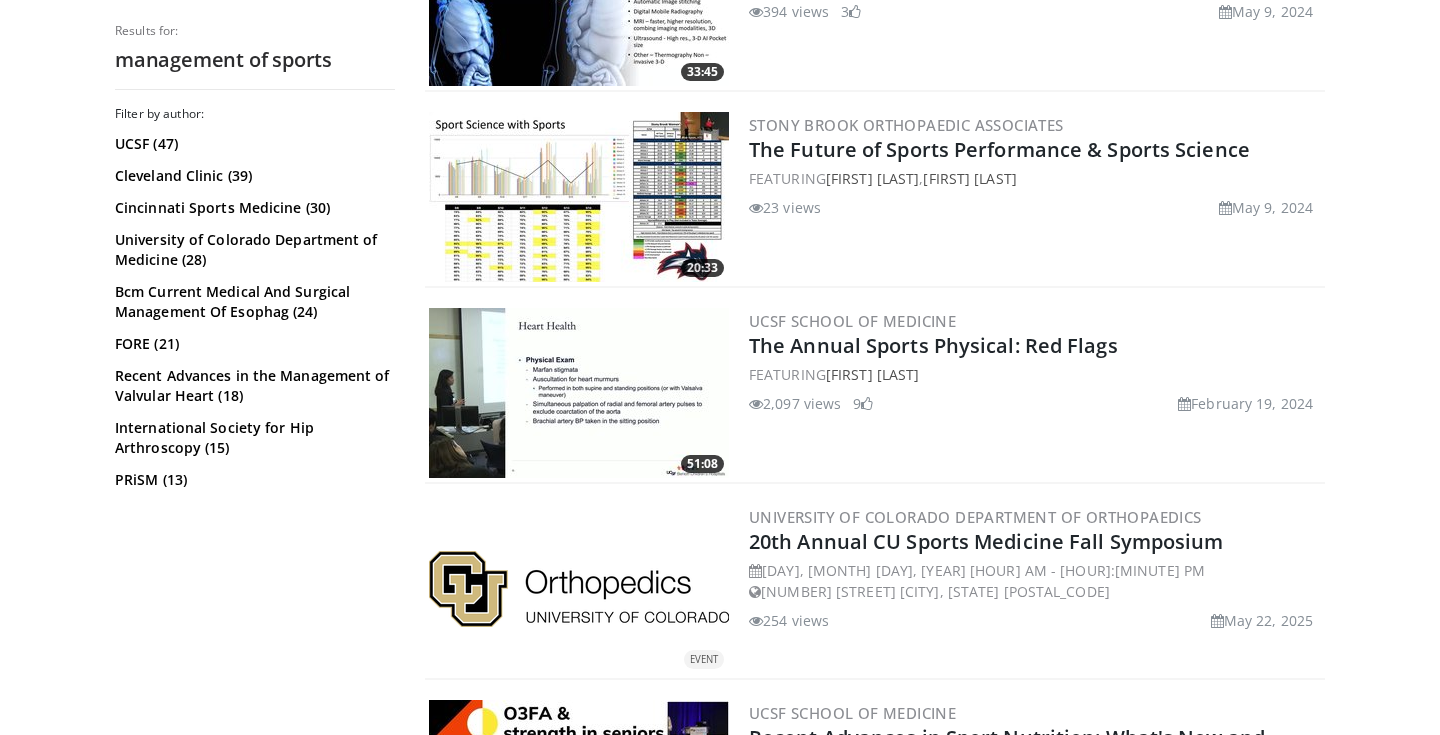 scroll, scrollTop: 2273, scrollLeft: 0, axis: vertical 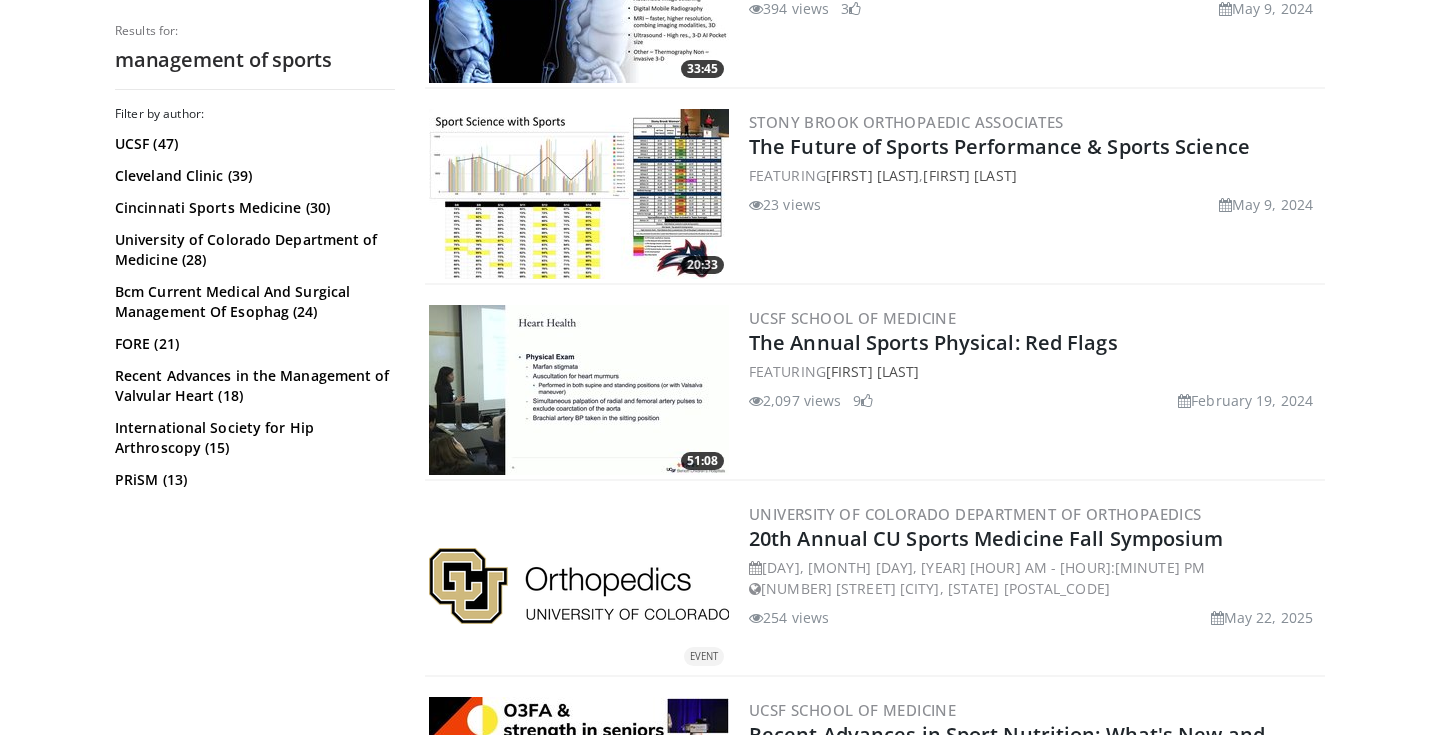 click at bounding box center [579, 390] 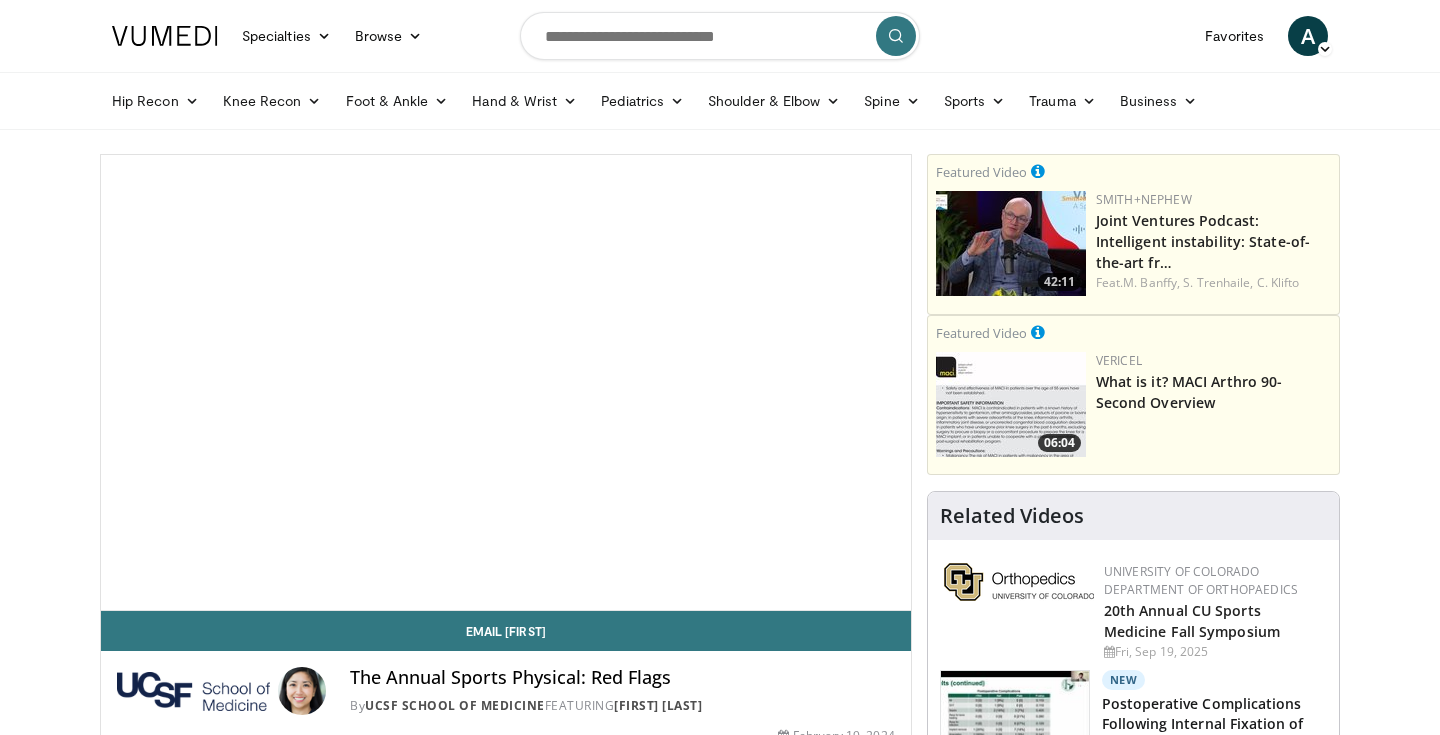 scroll, scrollTop: 0, scrollLeft: 0, axis: both 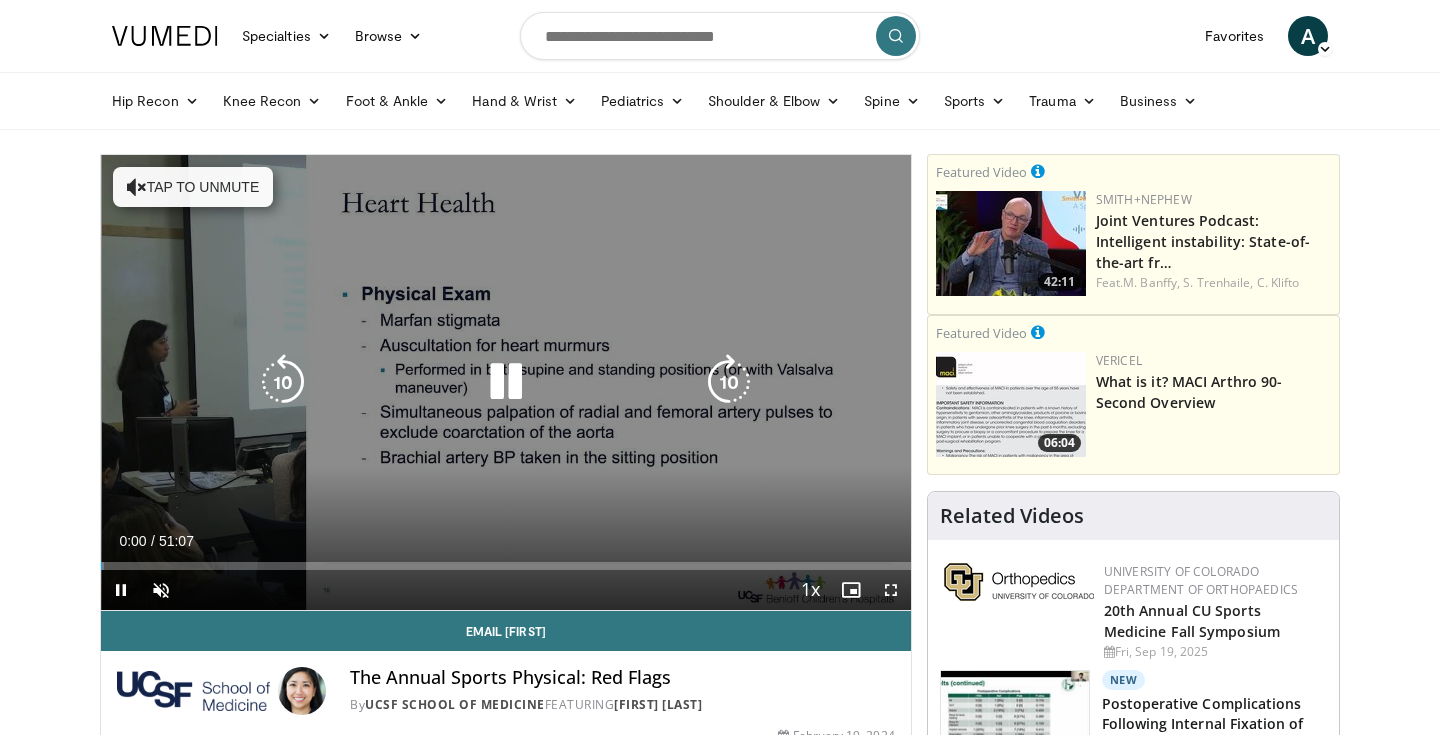 click on "Tap to unmute" at bounding box center (193, 187) 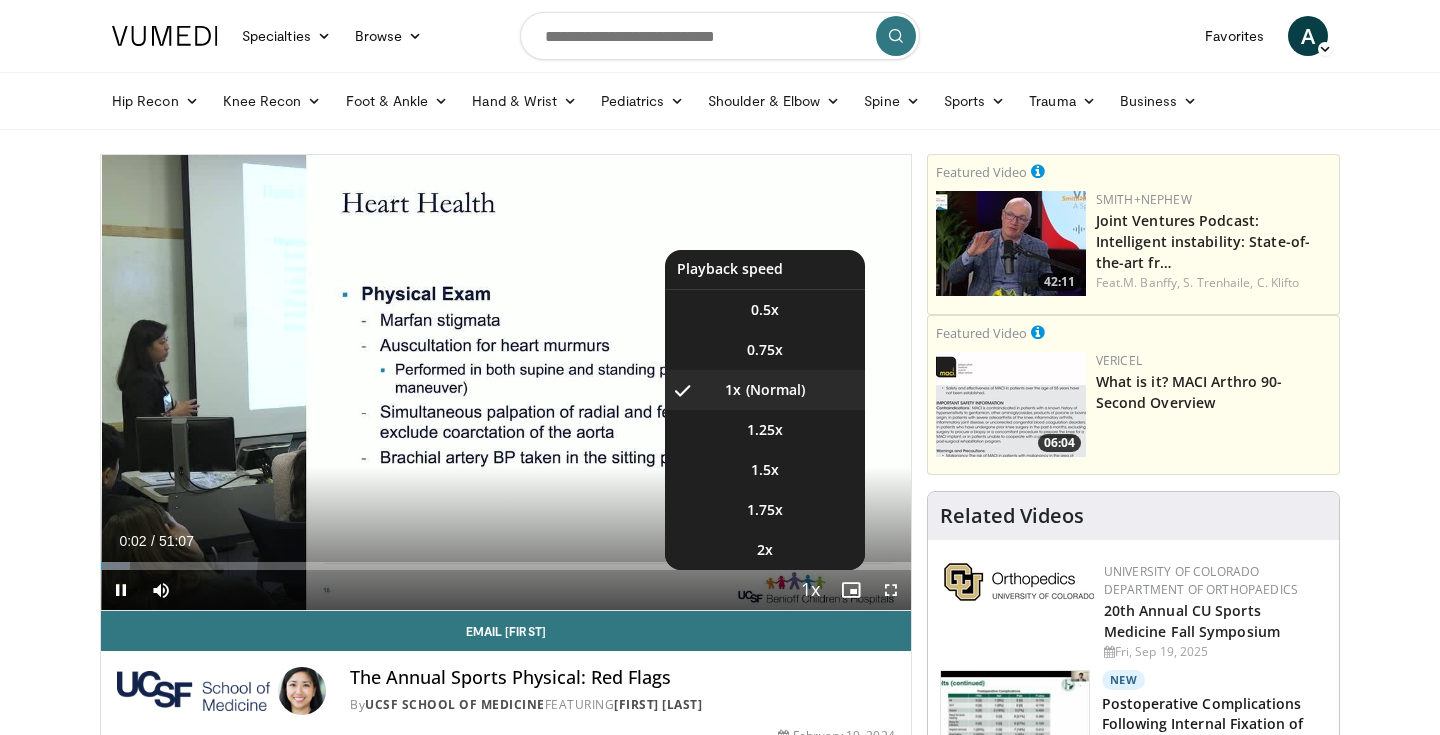 click at bounding box center (811, 591) 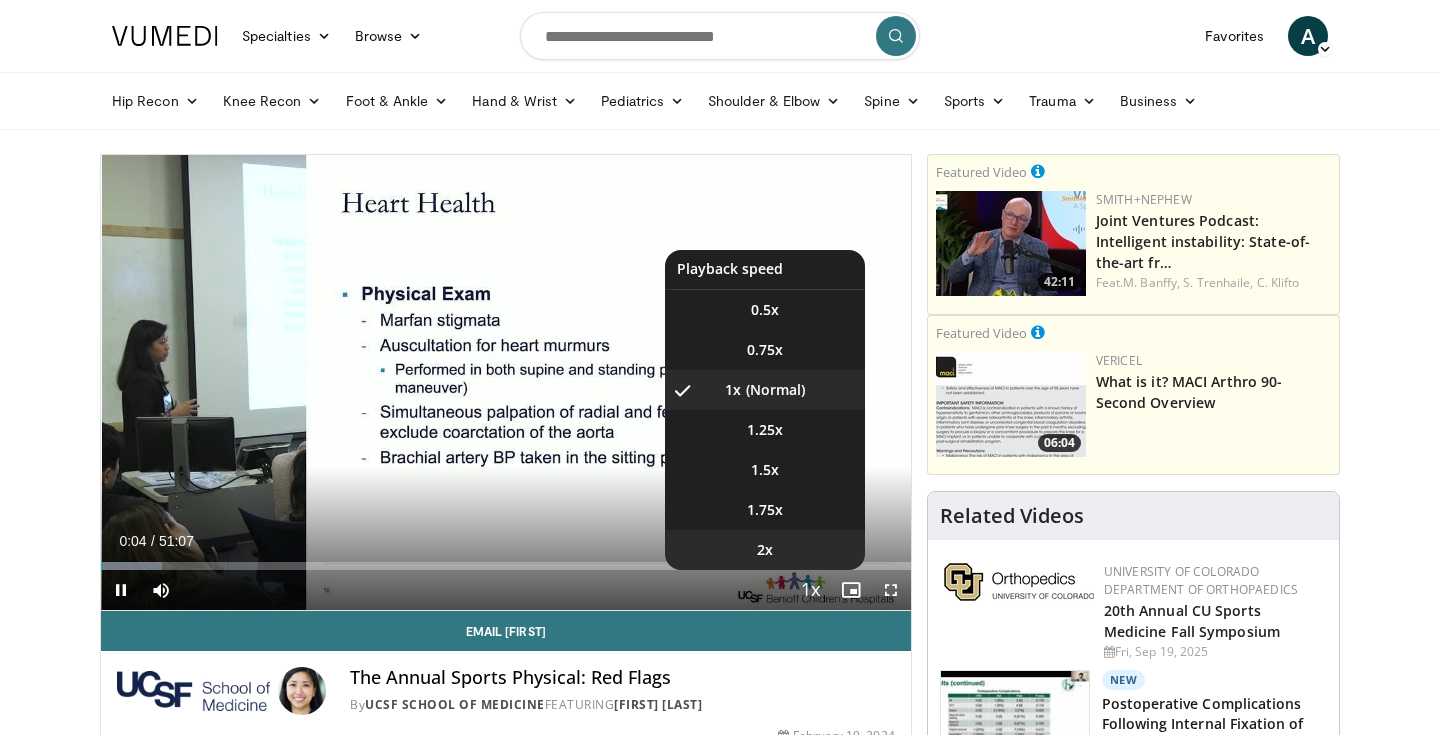 click on "2x" at bounding box center [765, 550] 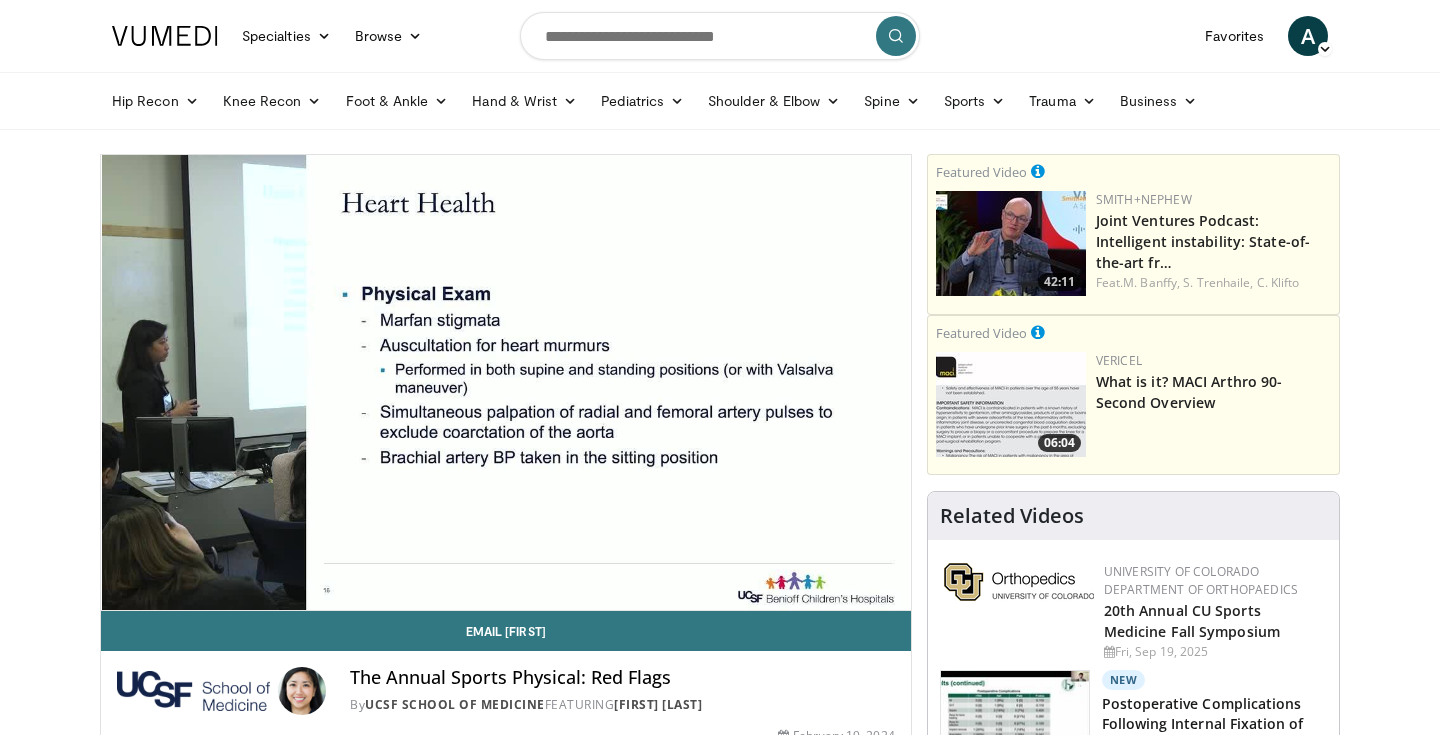 click on "10 seconds
Tap to unmute" at bounding box center (506, 382) 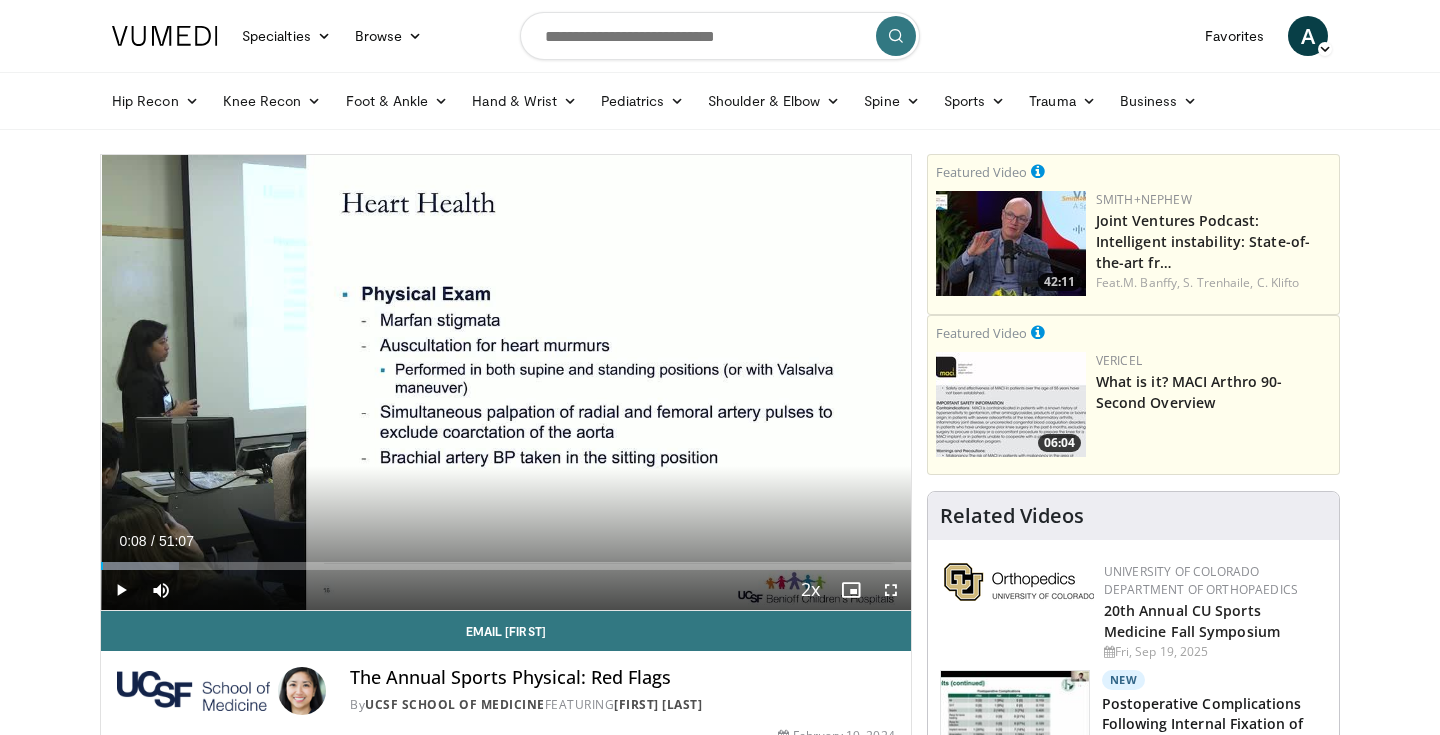 click at bounding box center [891, 590] 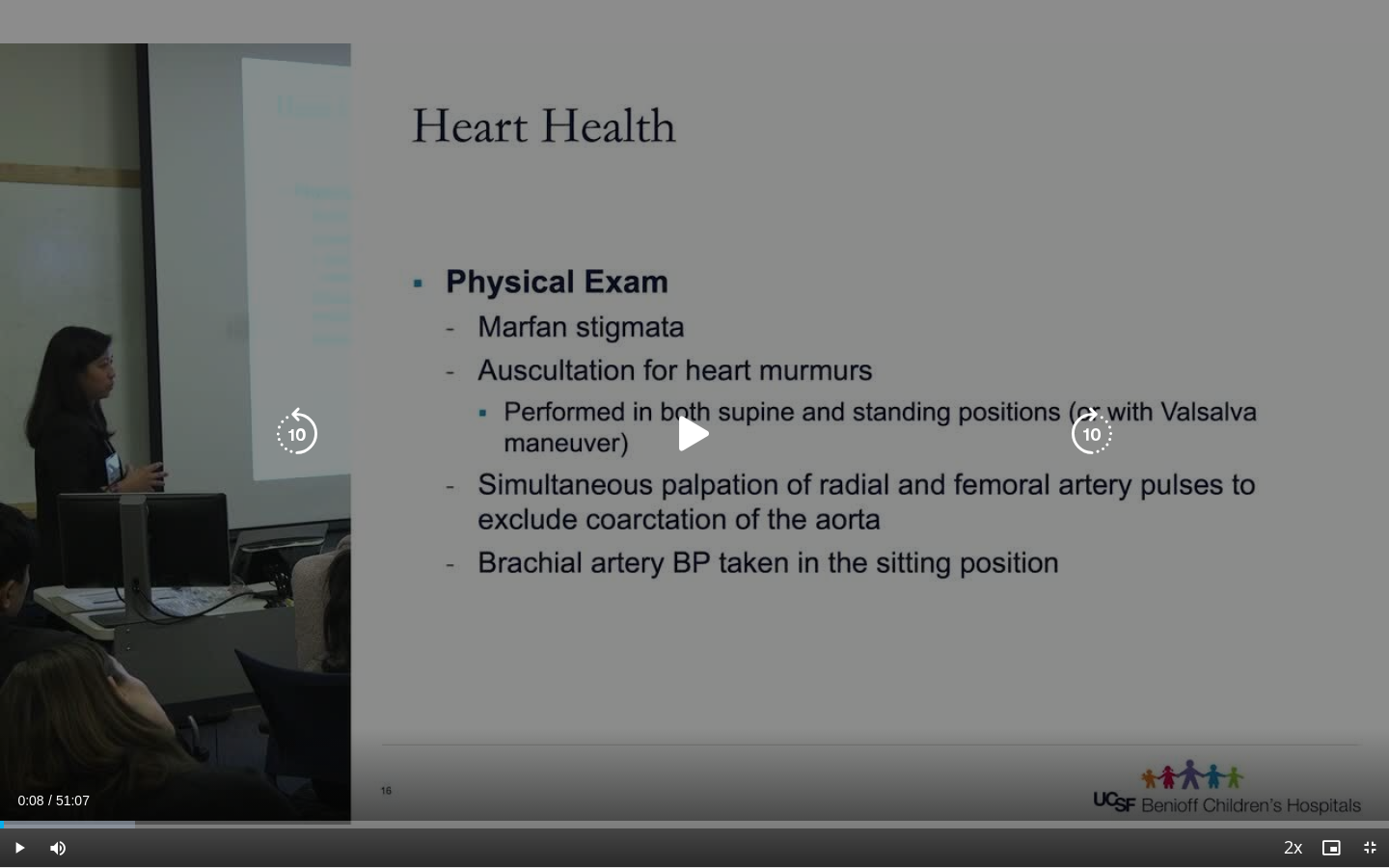 click on "10 seconds
Tap to unmute" at bounding box center [694, 433] 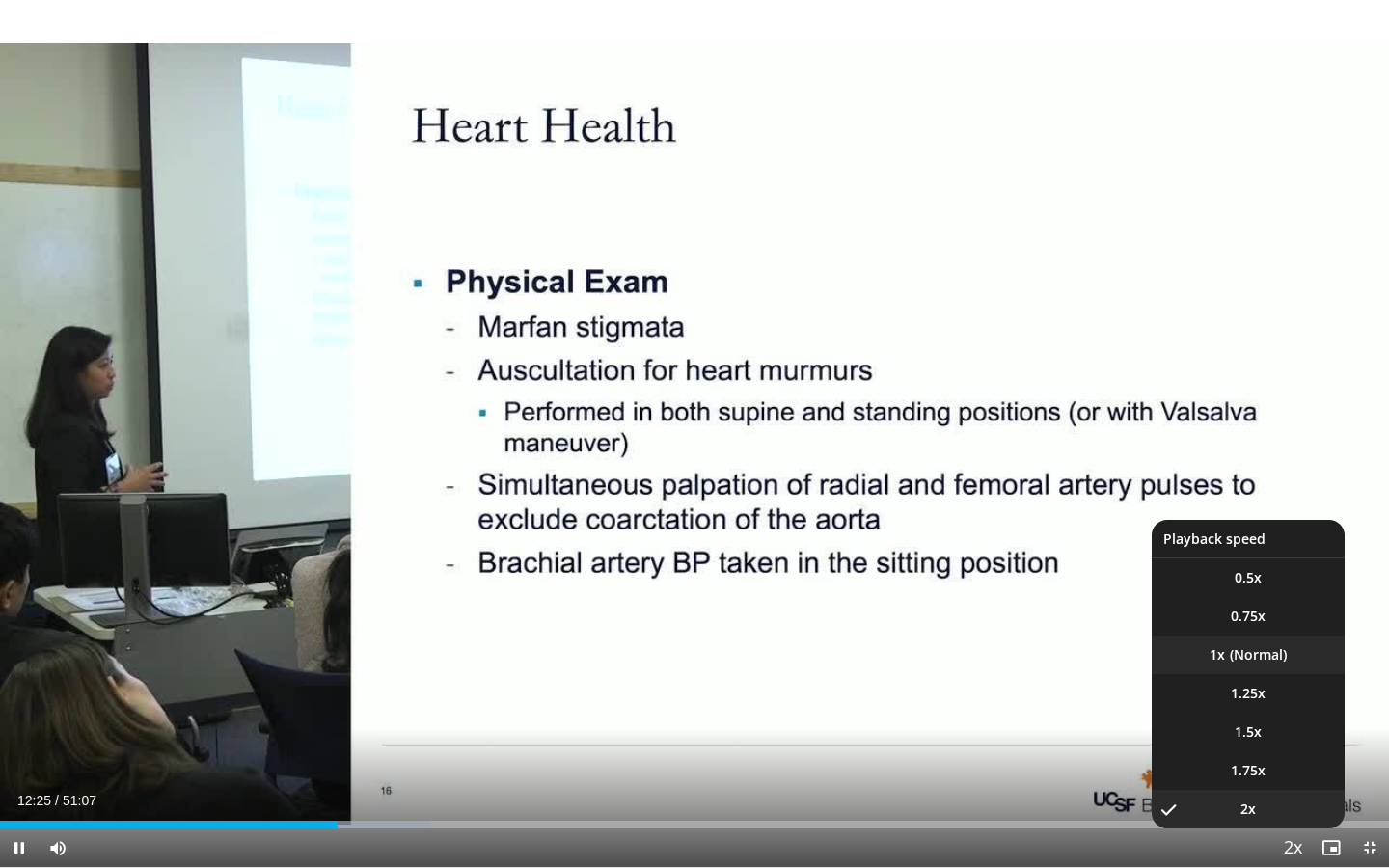 click on "1x" at bounding box center (1248, 655) 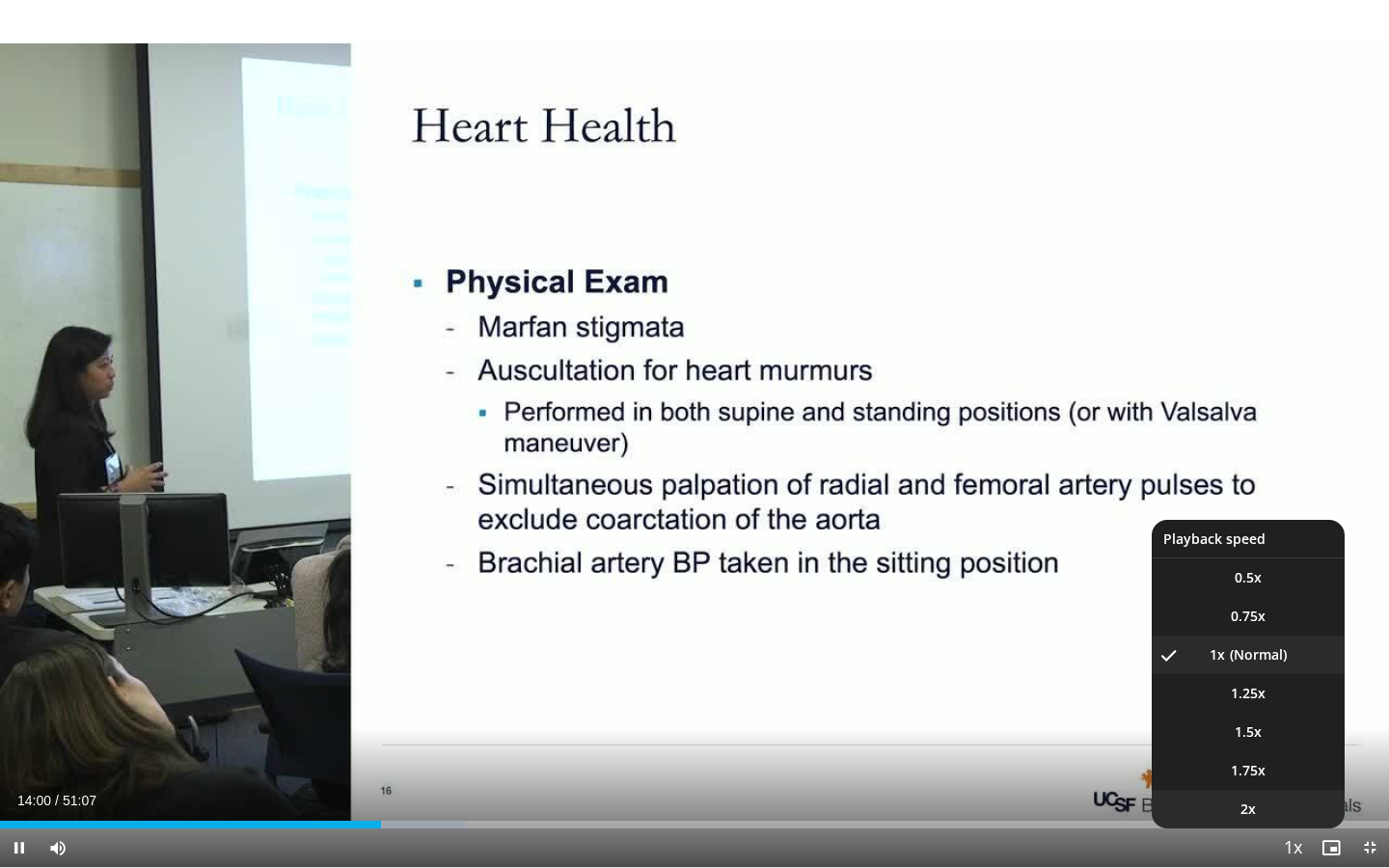 click on "2x" at bounding box center (1248, 809) 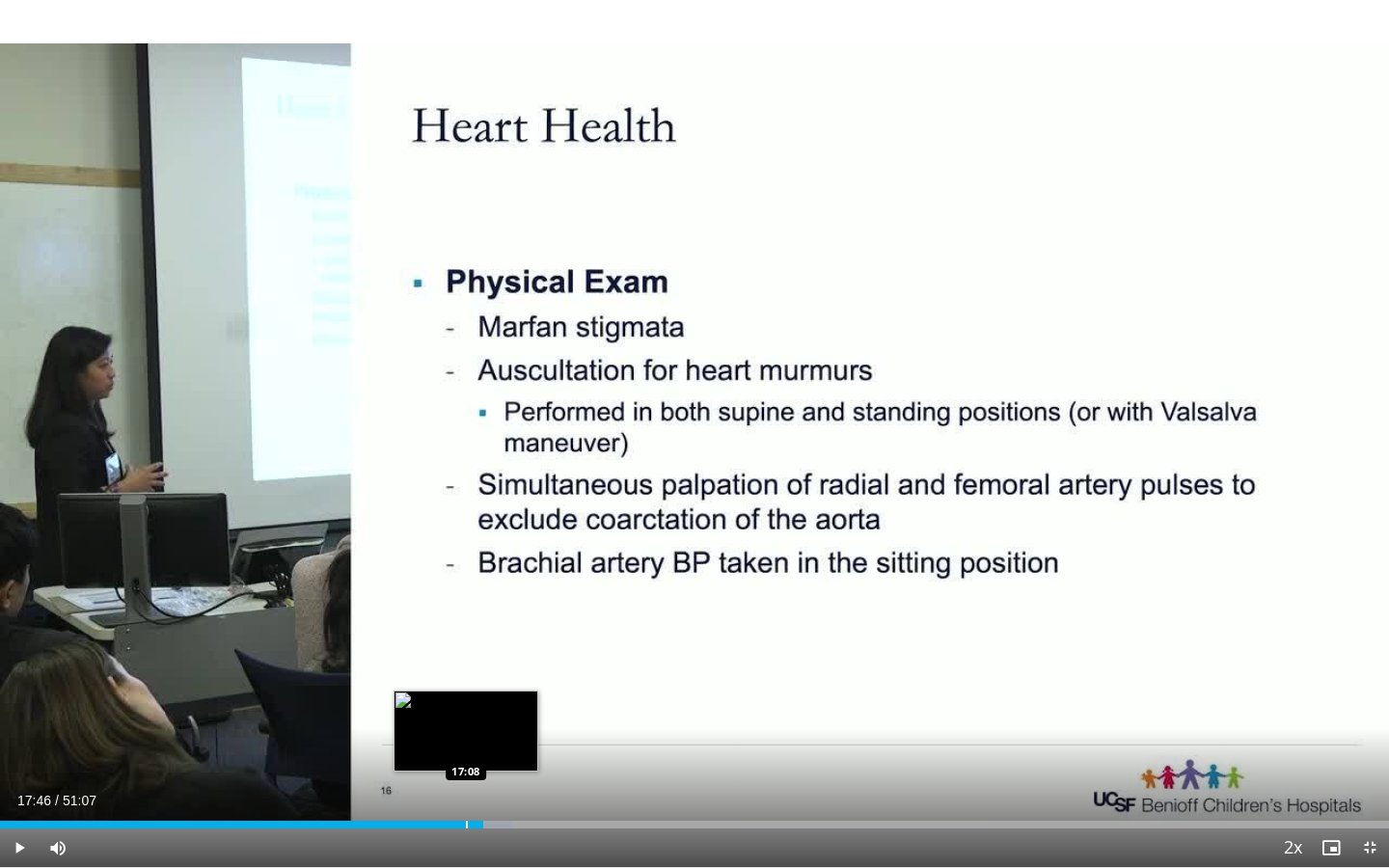 click at bounding box center [467, 825] 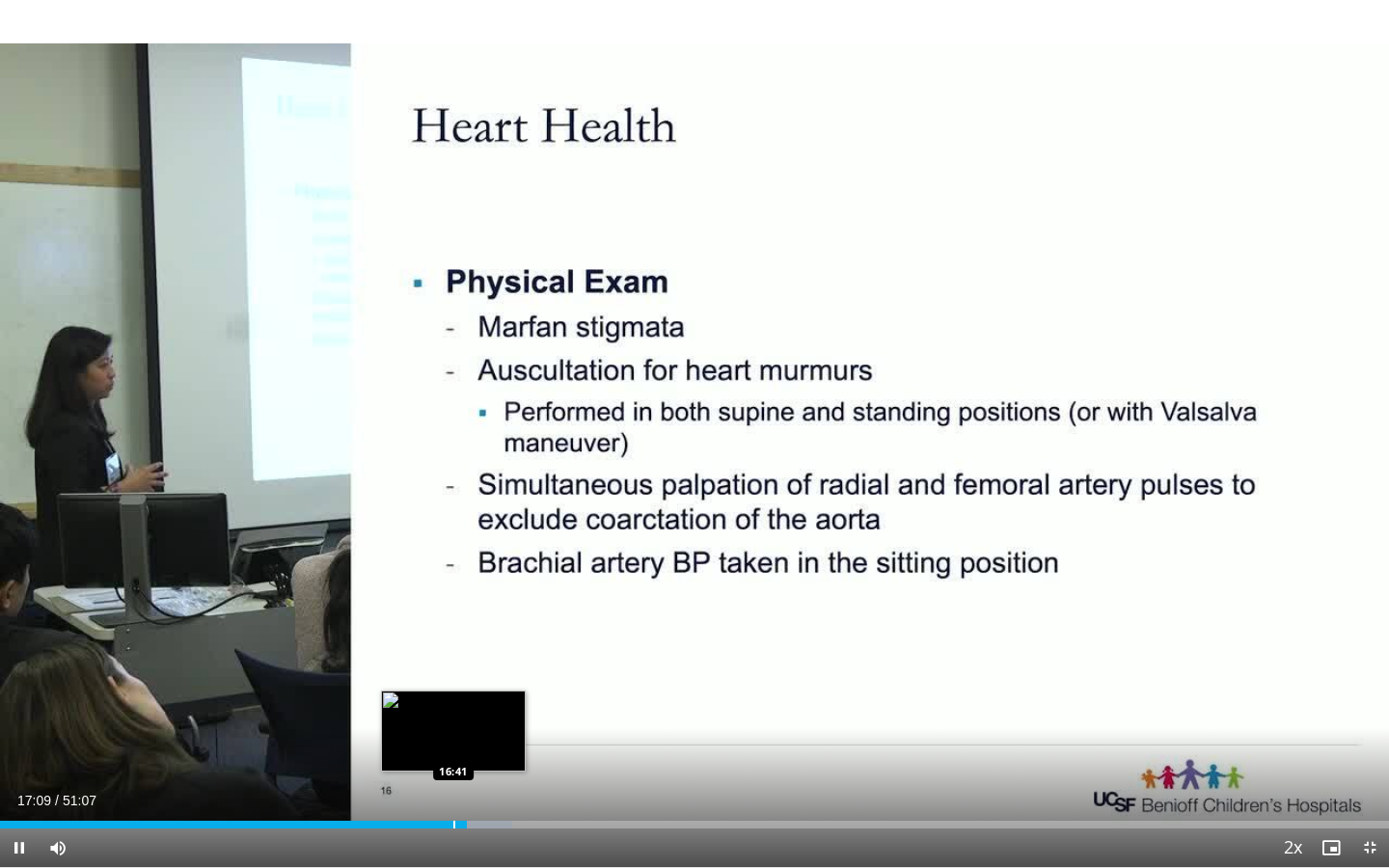 click at bounding box center (454, 825) 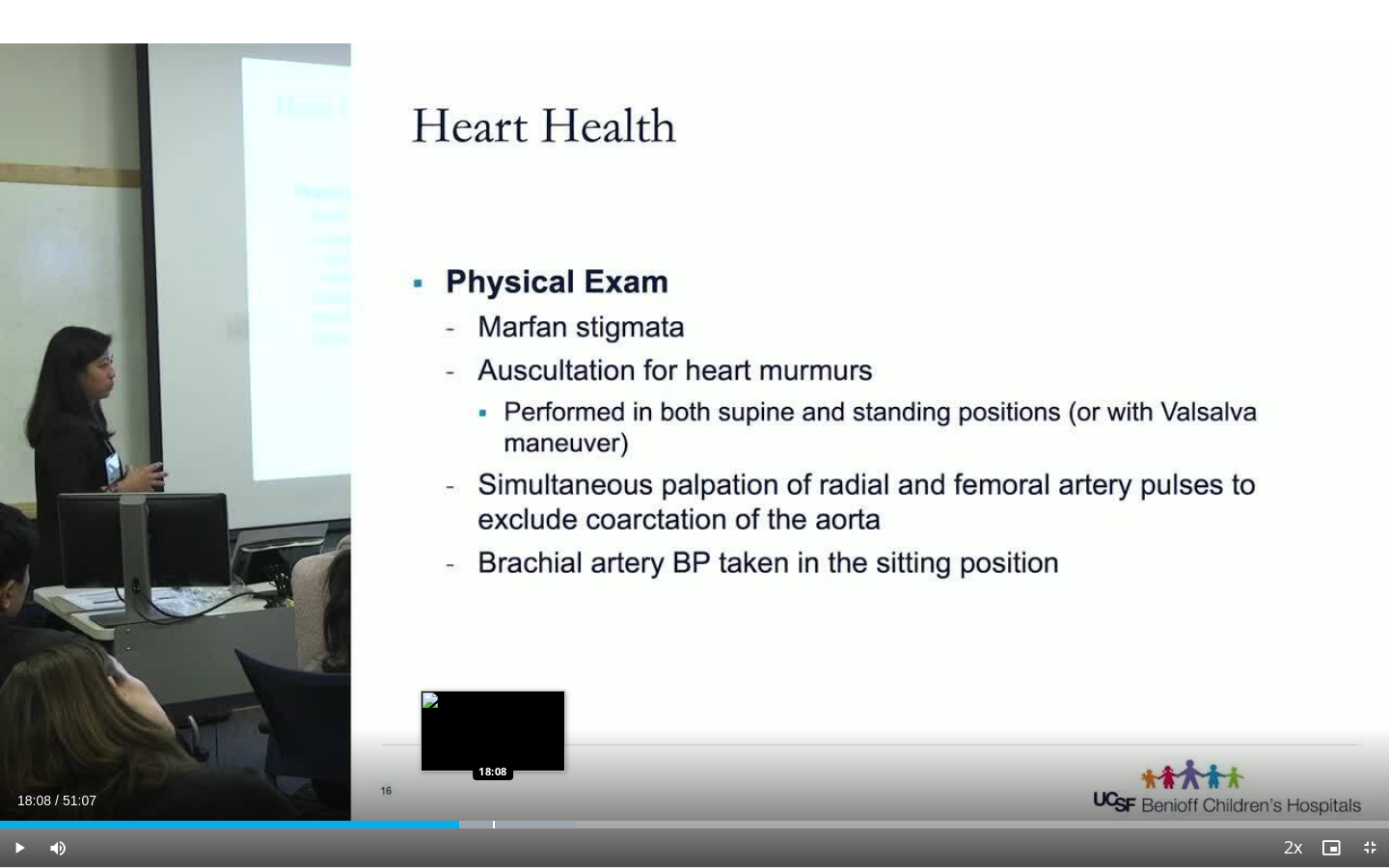 click at bounding box center (508, 825) 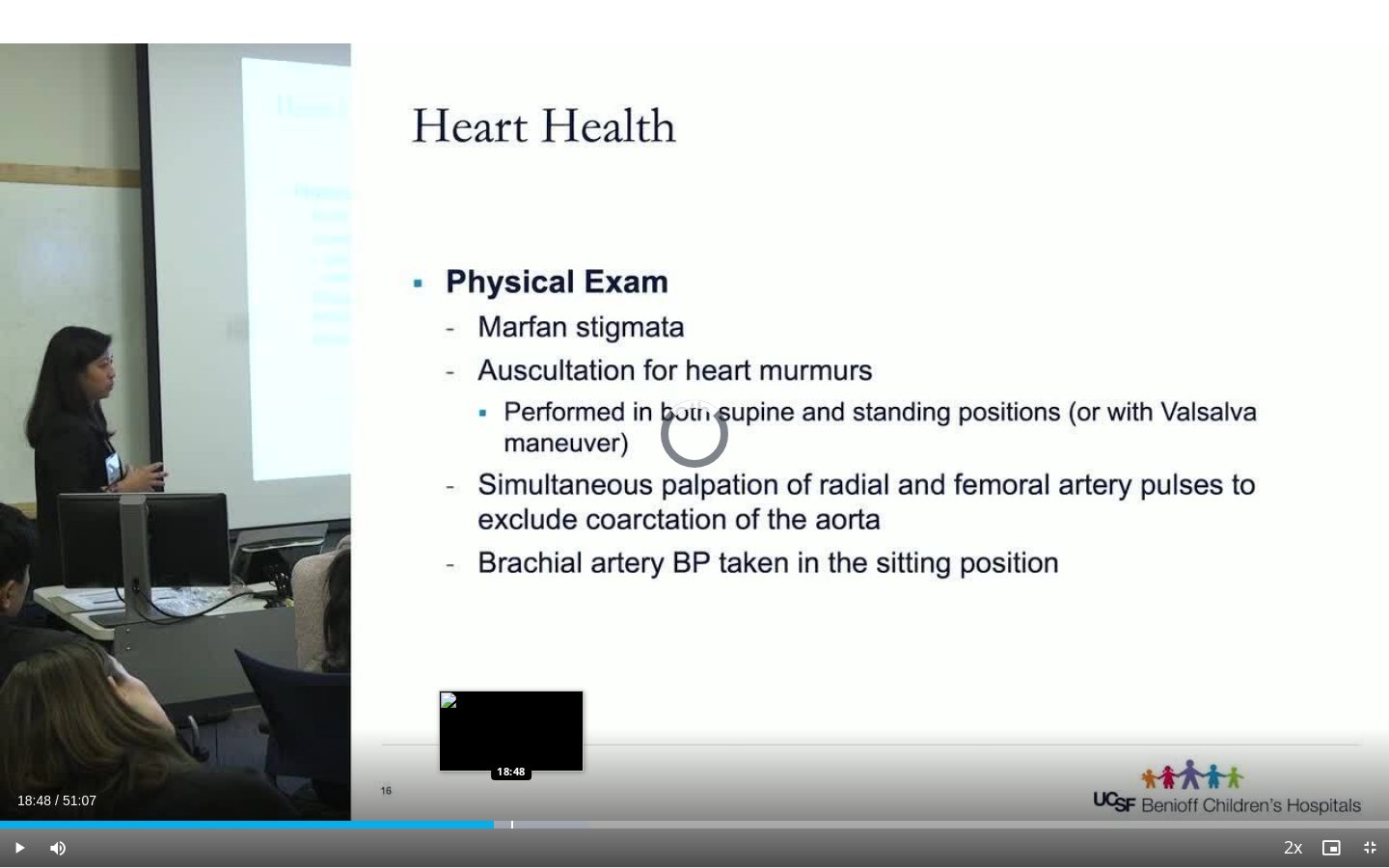click at bounding box center [512, 825] 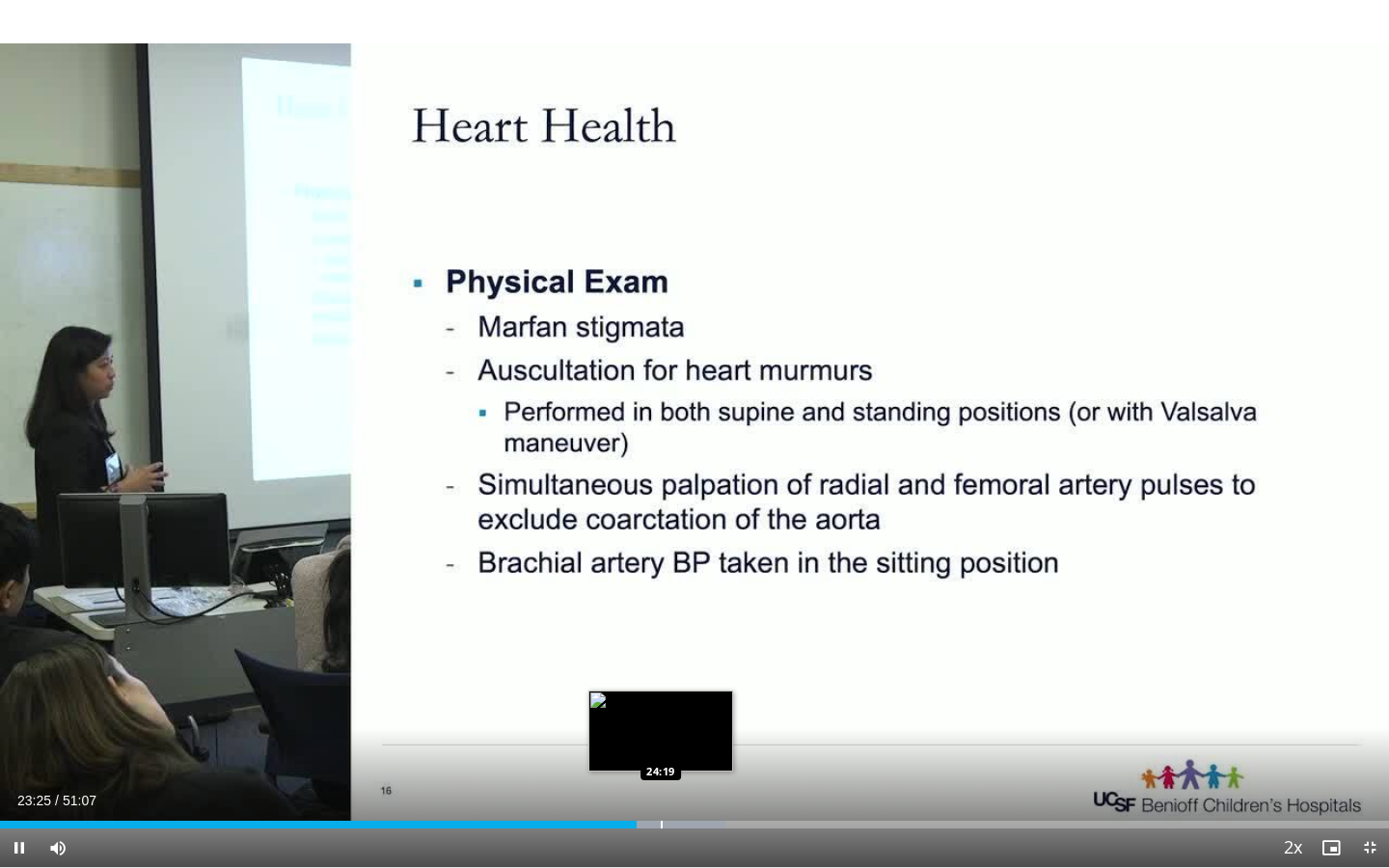 click at bounding box center [662, 825] 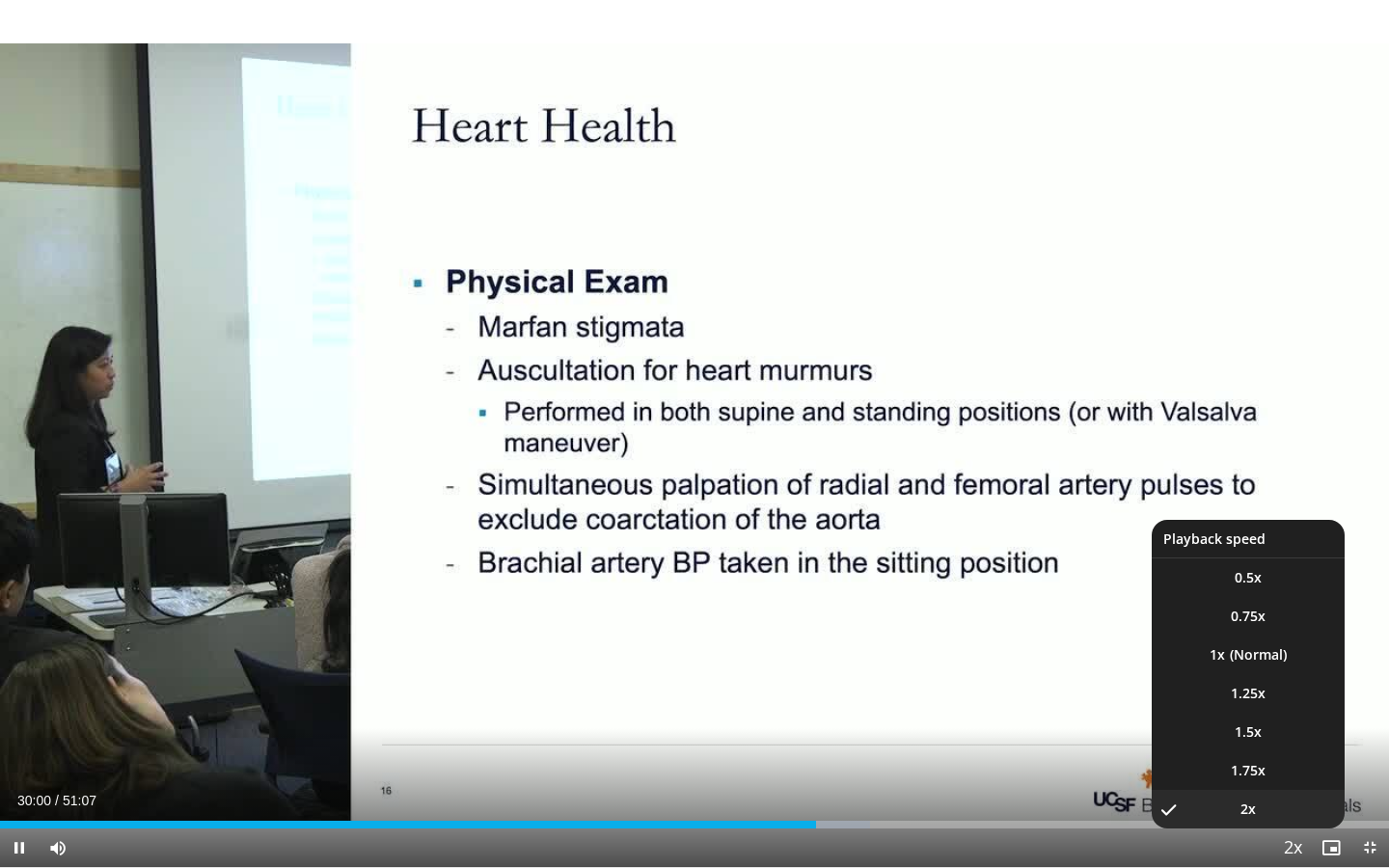 click at bounding box center [1293, 849] 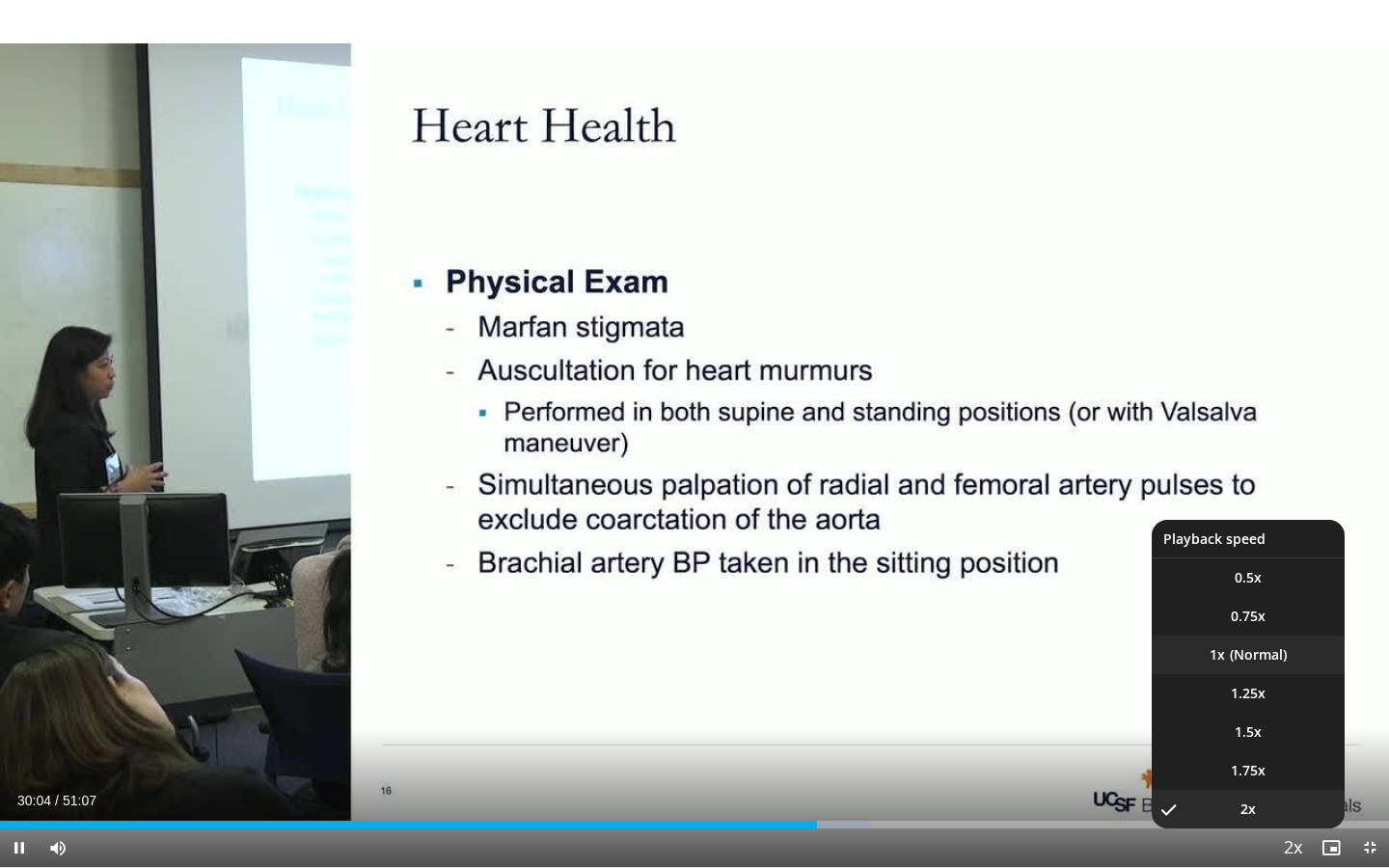click on "1x" at bounding box center (1248, 655) 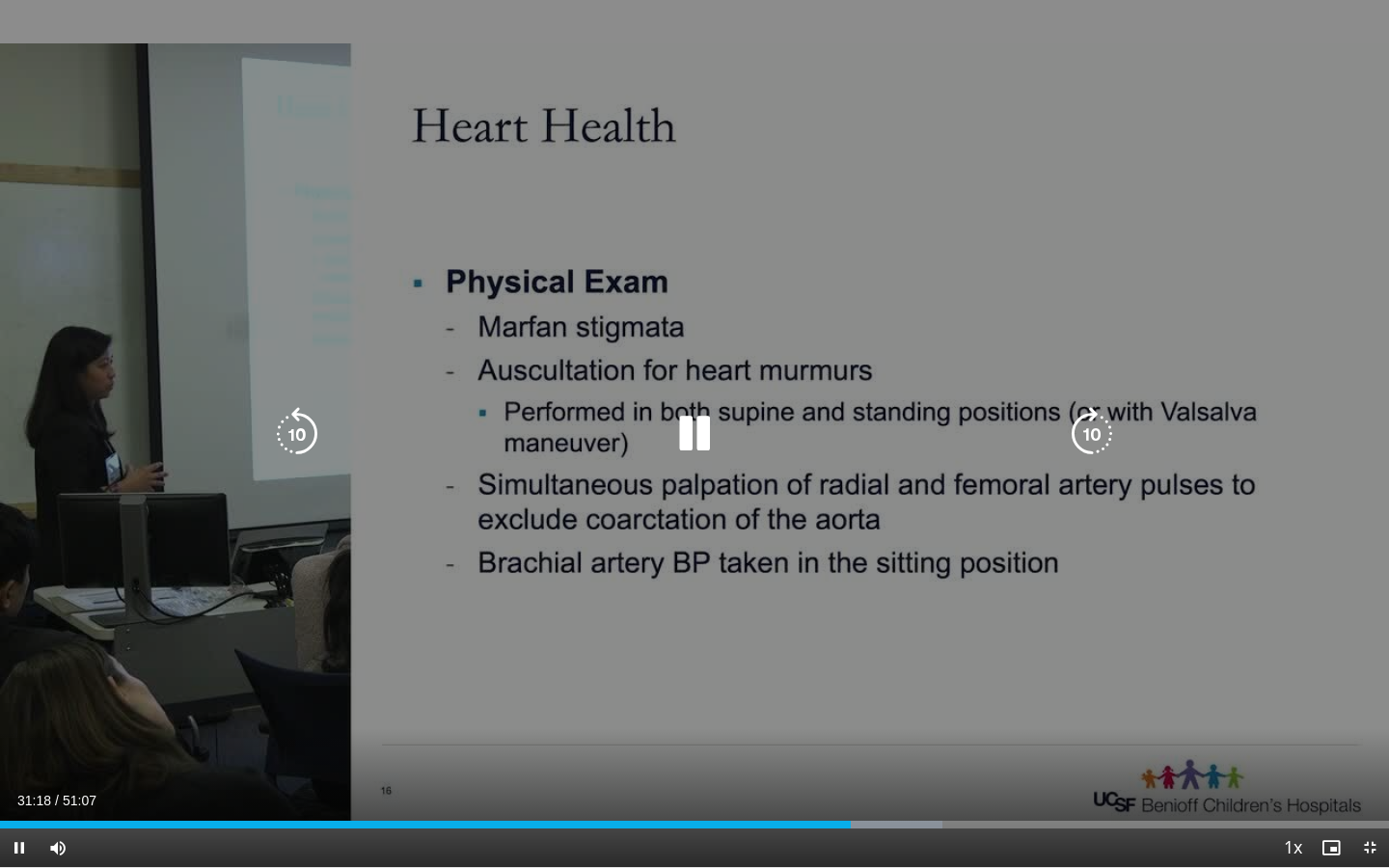 click at bounding box center (694, 434) 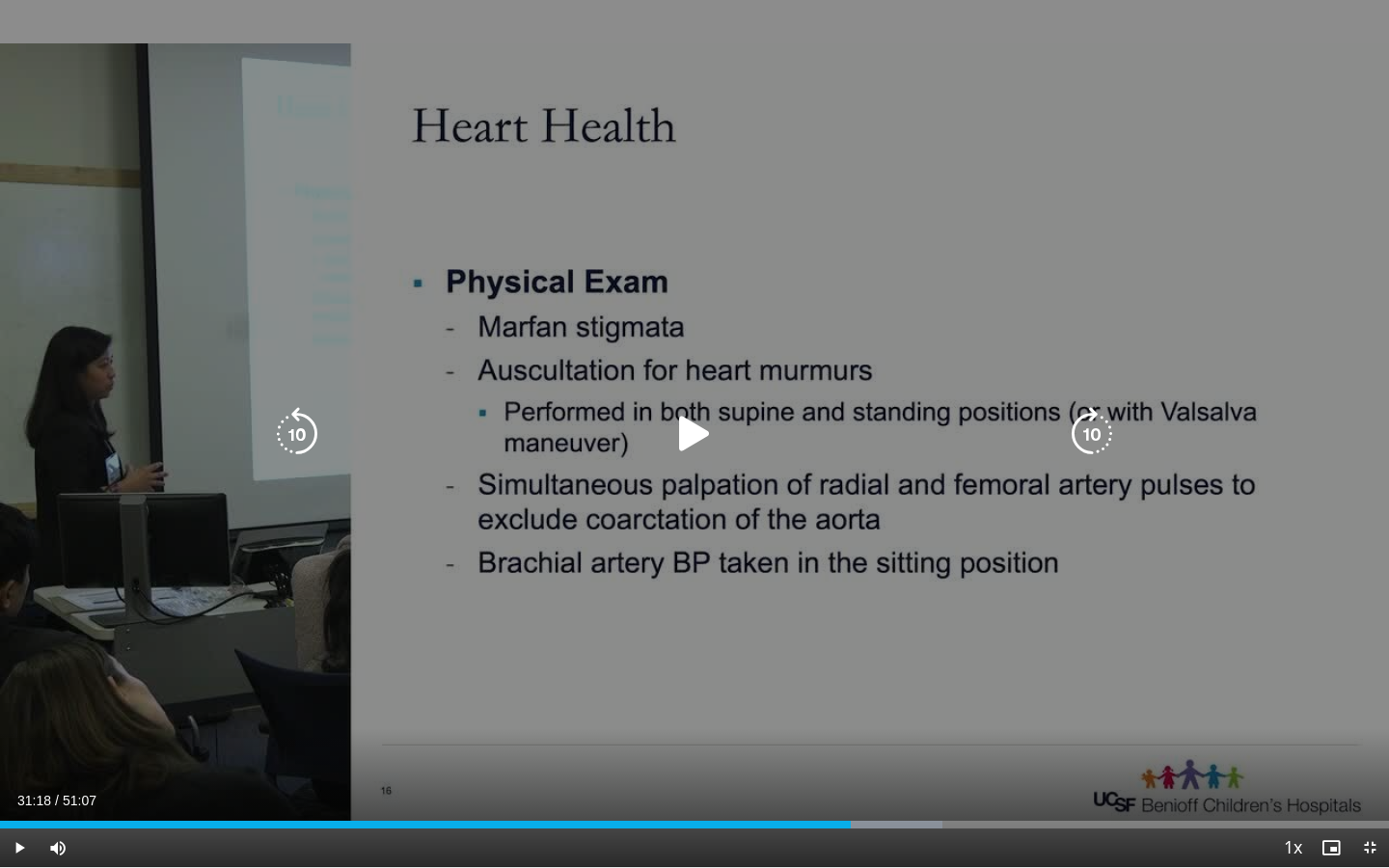 click at bounding box center (694, 434) 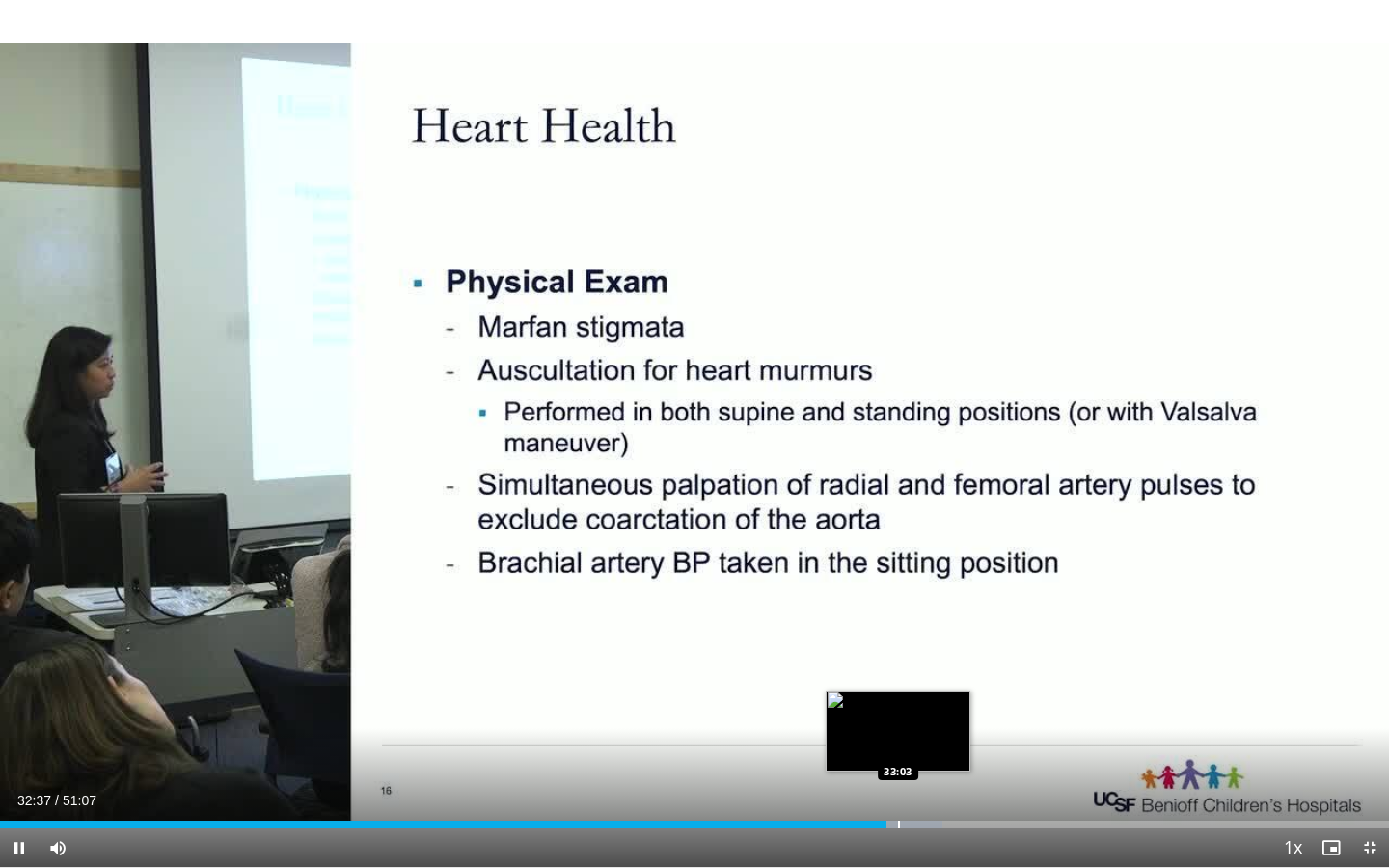 click at bounding box center (899, 825) 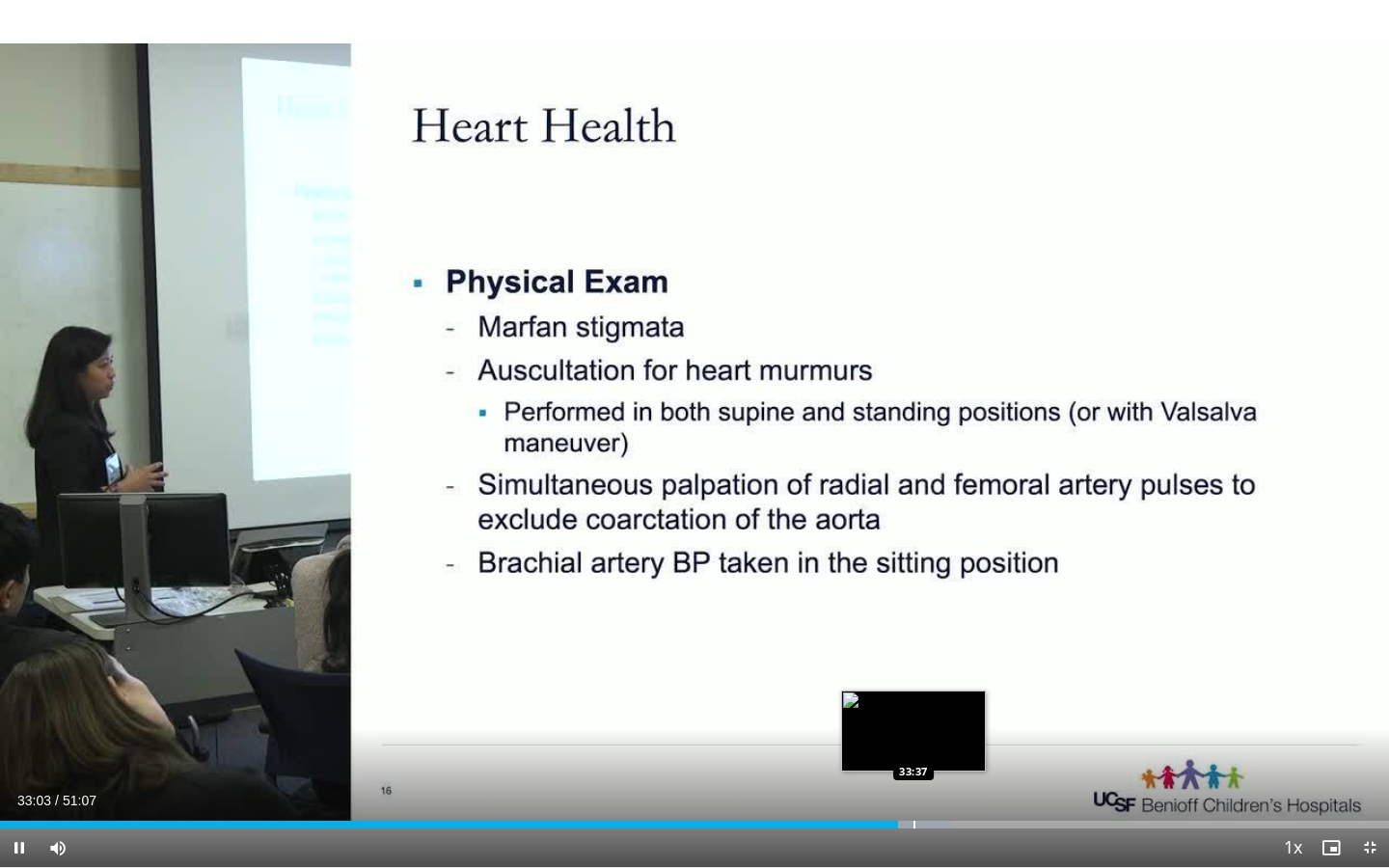 click at bounding box center [914, 825] 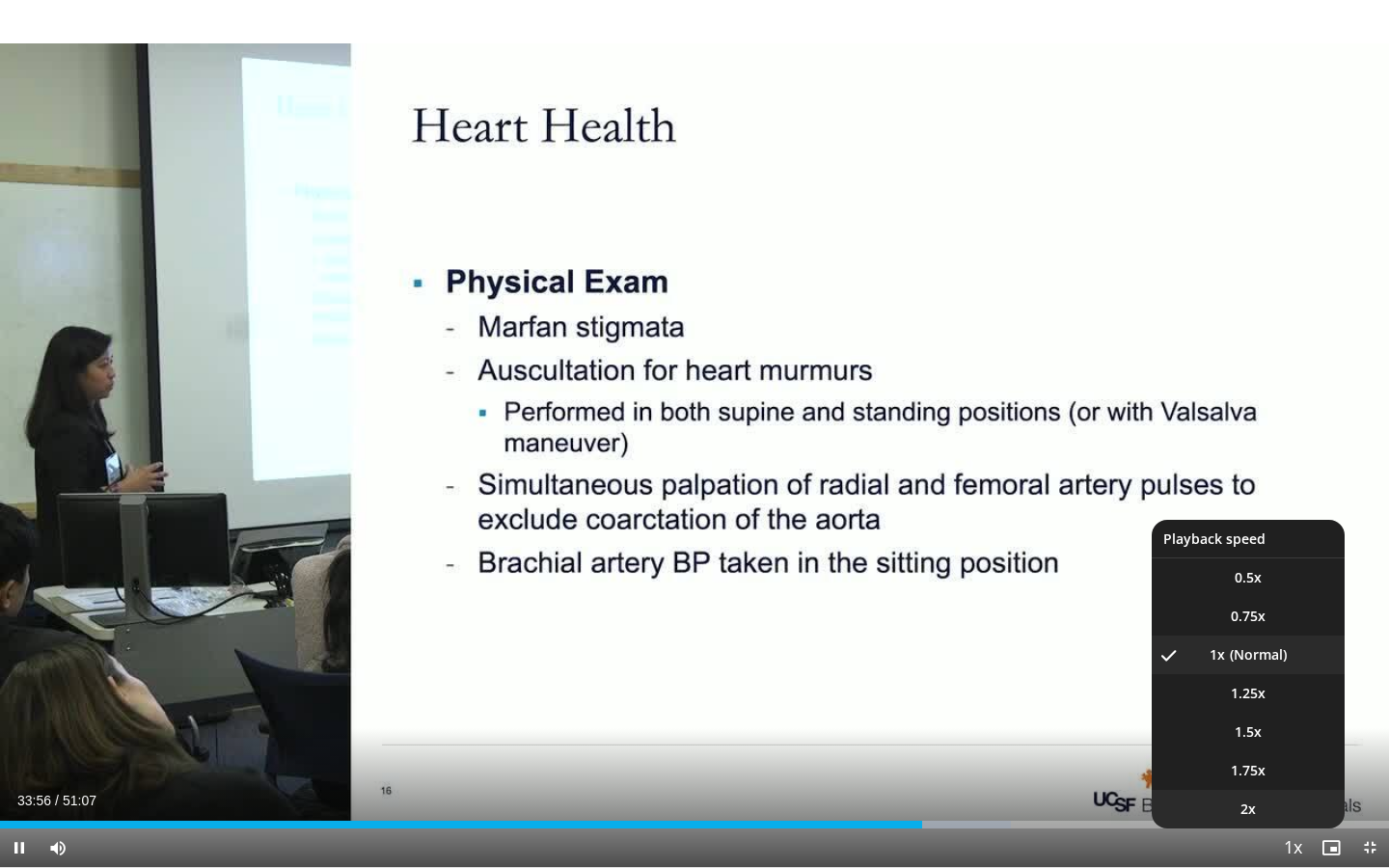 click on "2x" at bounding box center [1248, 809] 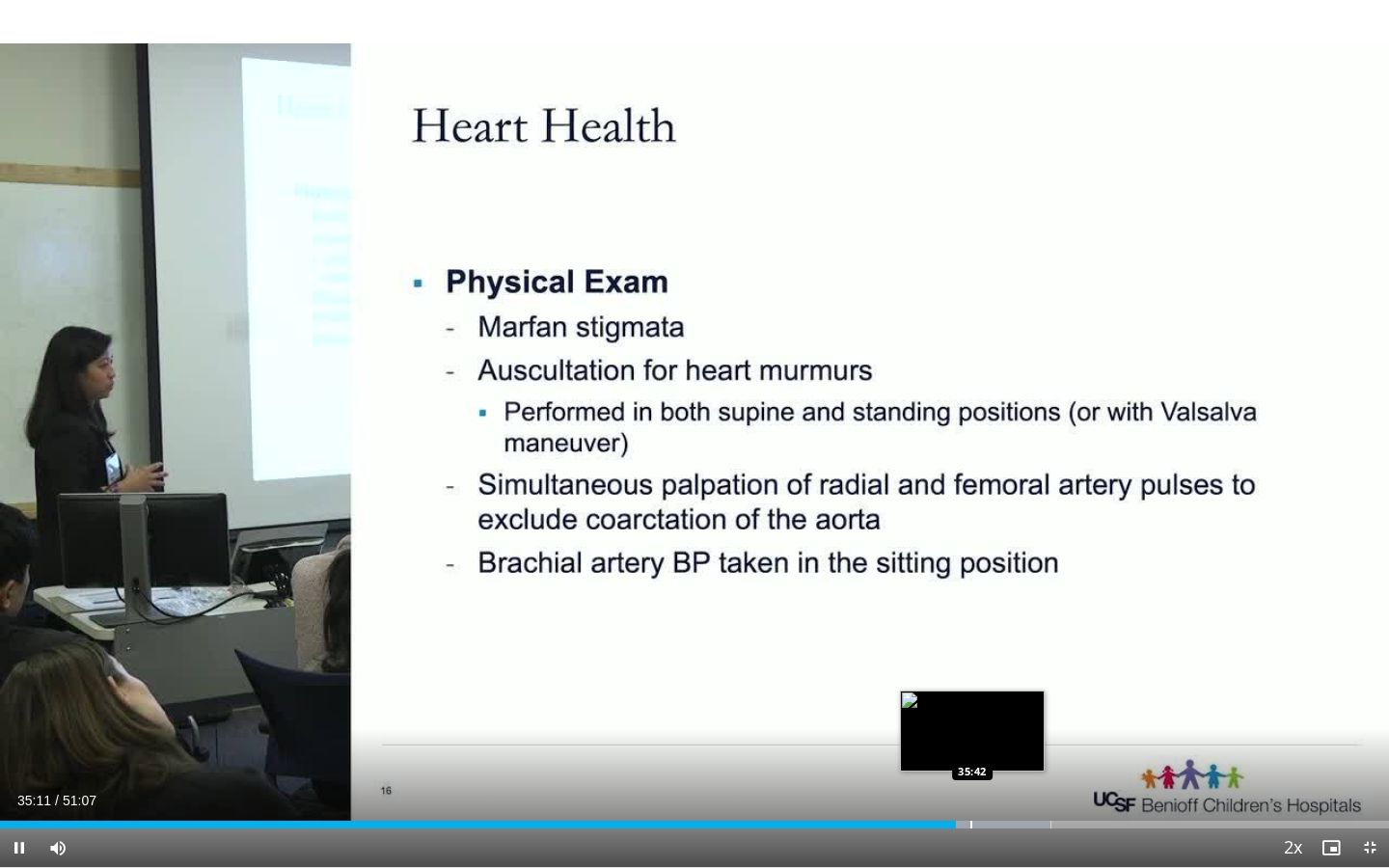 click on "Loaded :  75.66% 35:11 35:42" at bounding box center (694, 819) 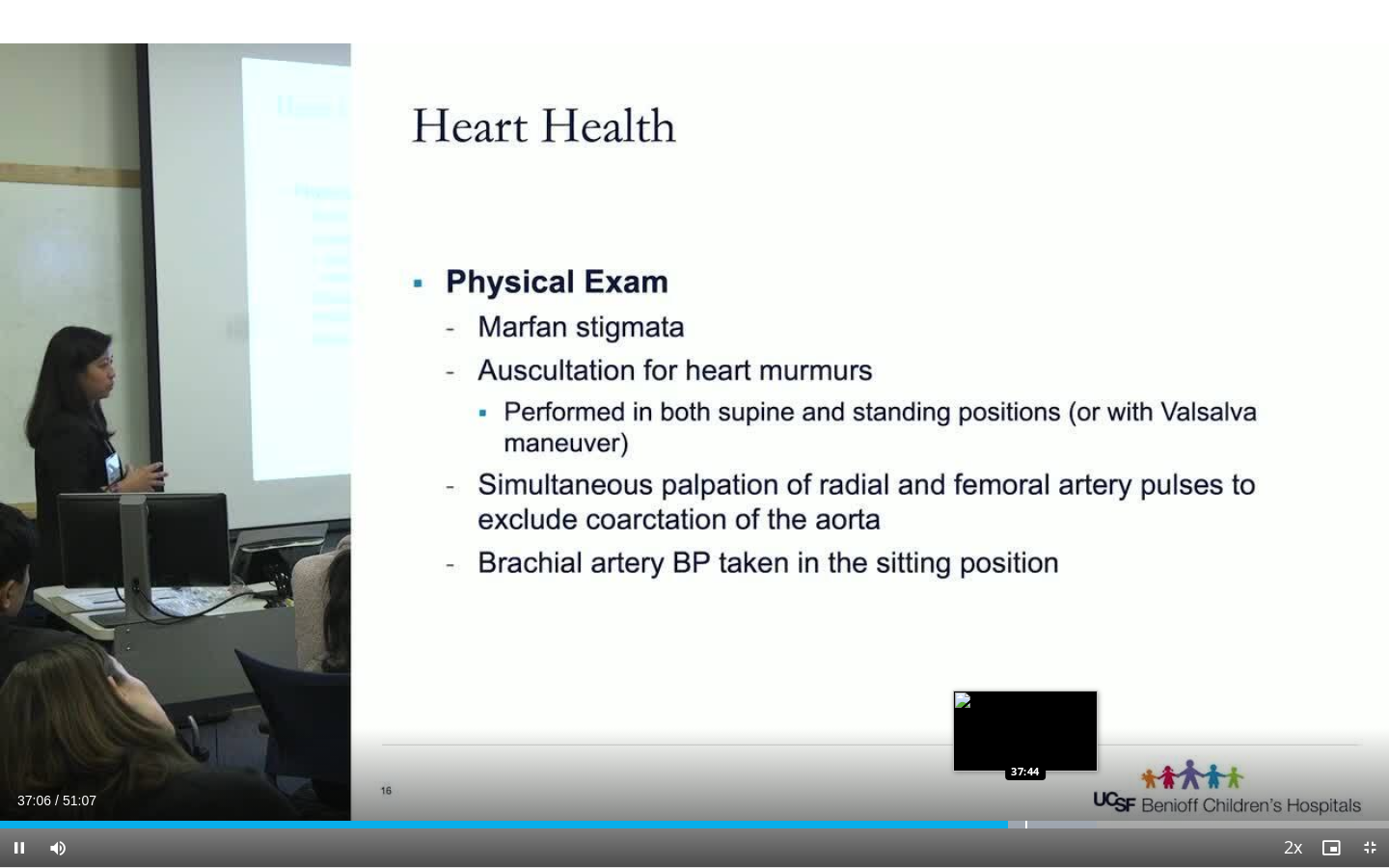 click at bounding box center (1026, 825) 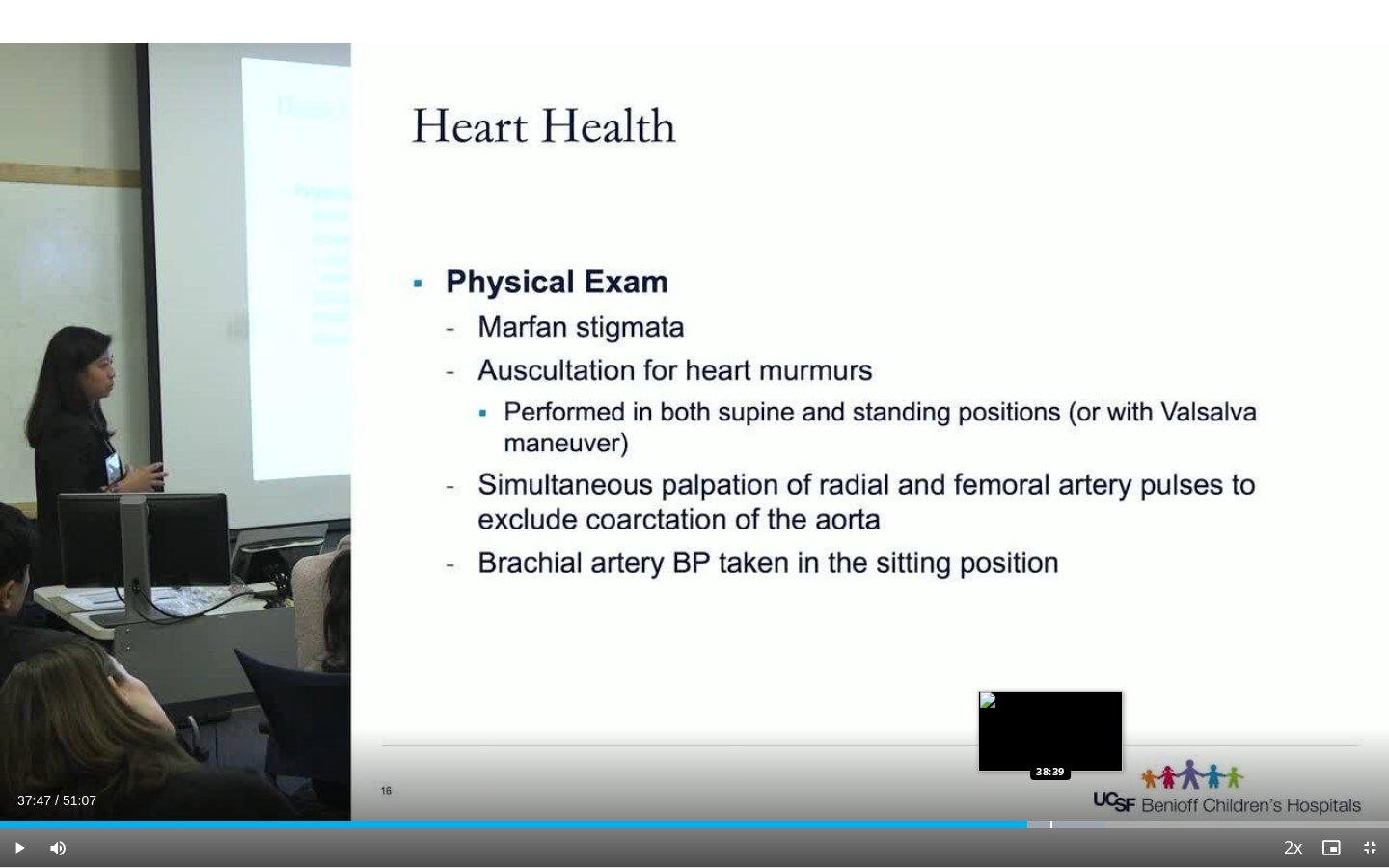 click at bounding box center (1051, 825) 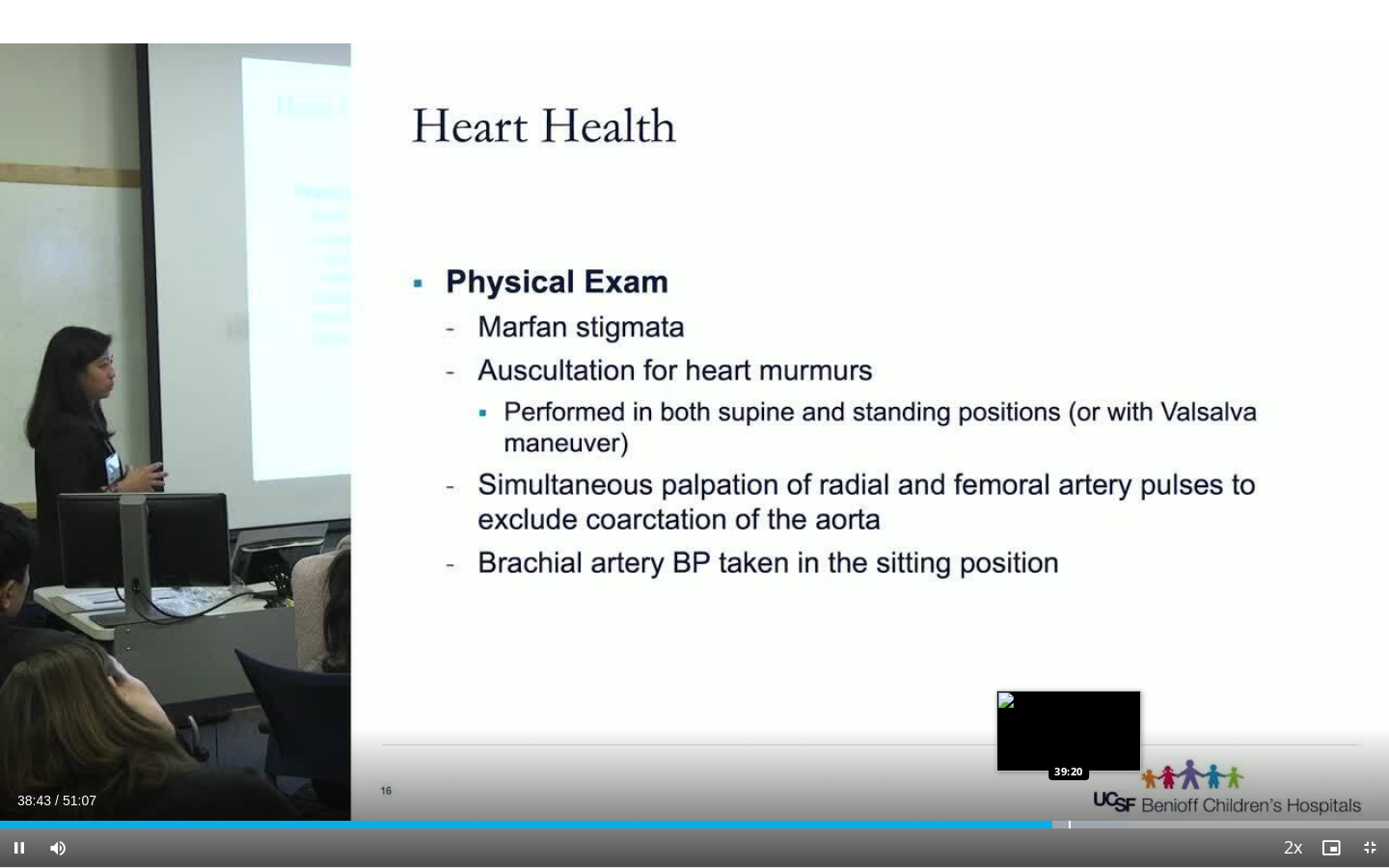 click at bounding box center [1070, 825] 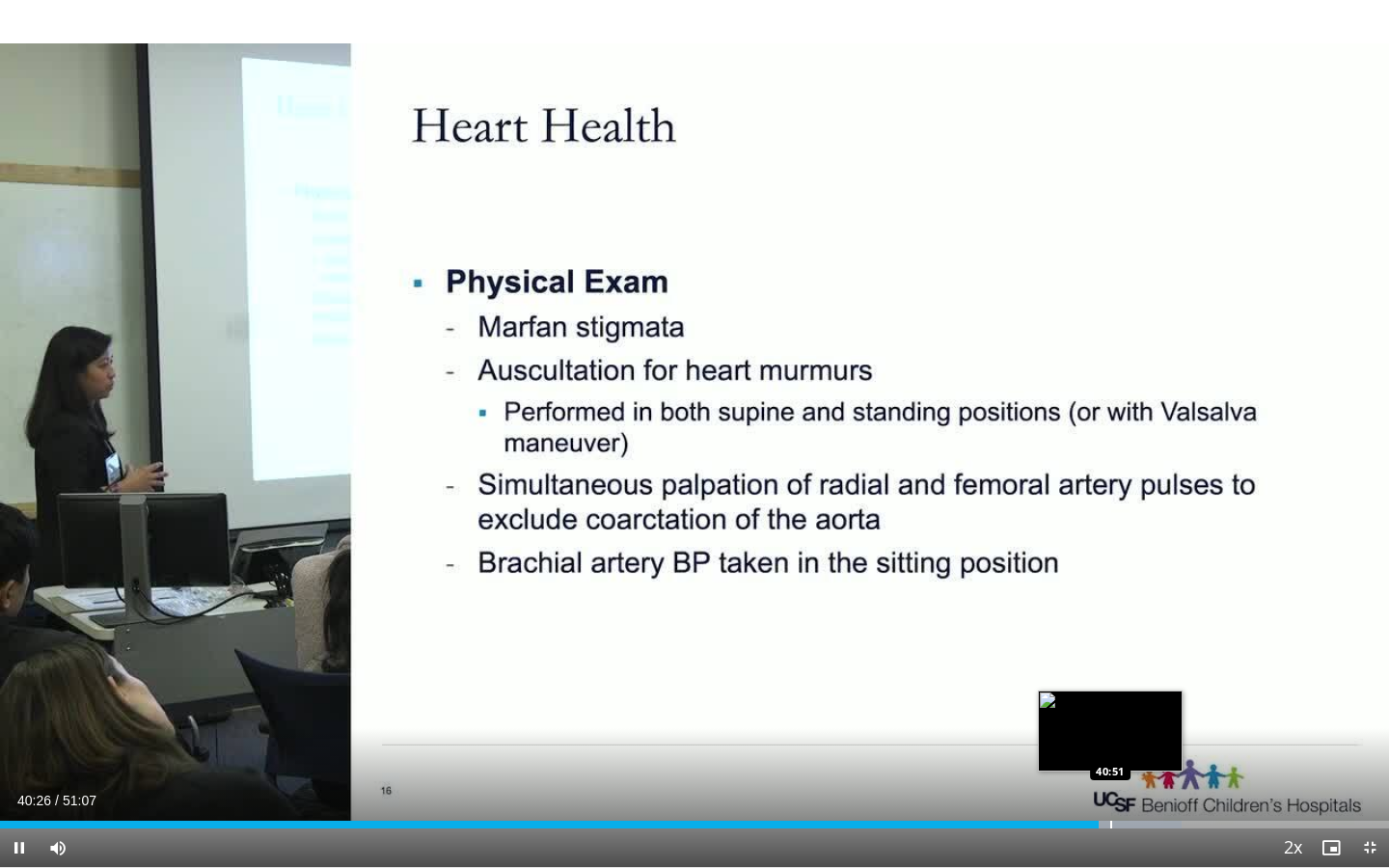 click at bounding box center (1111, 825) 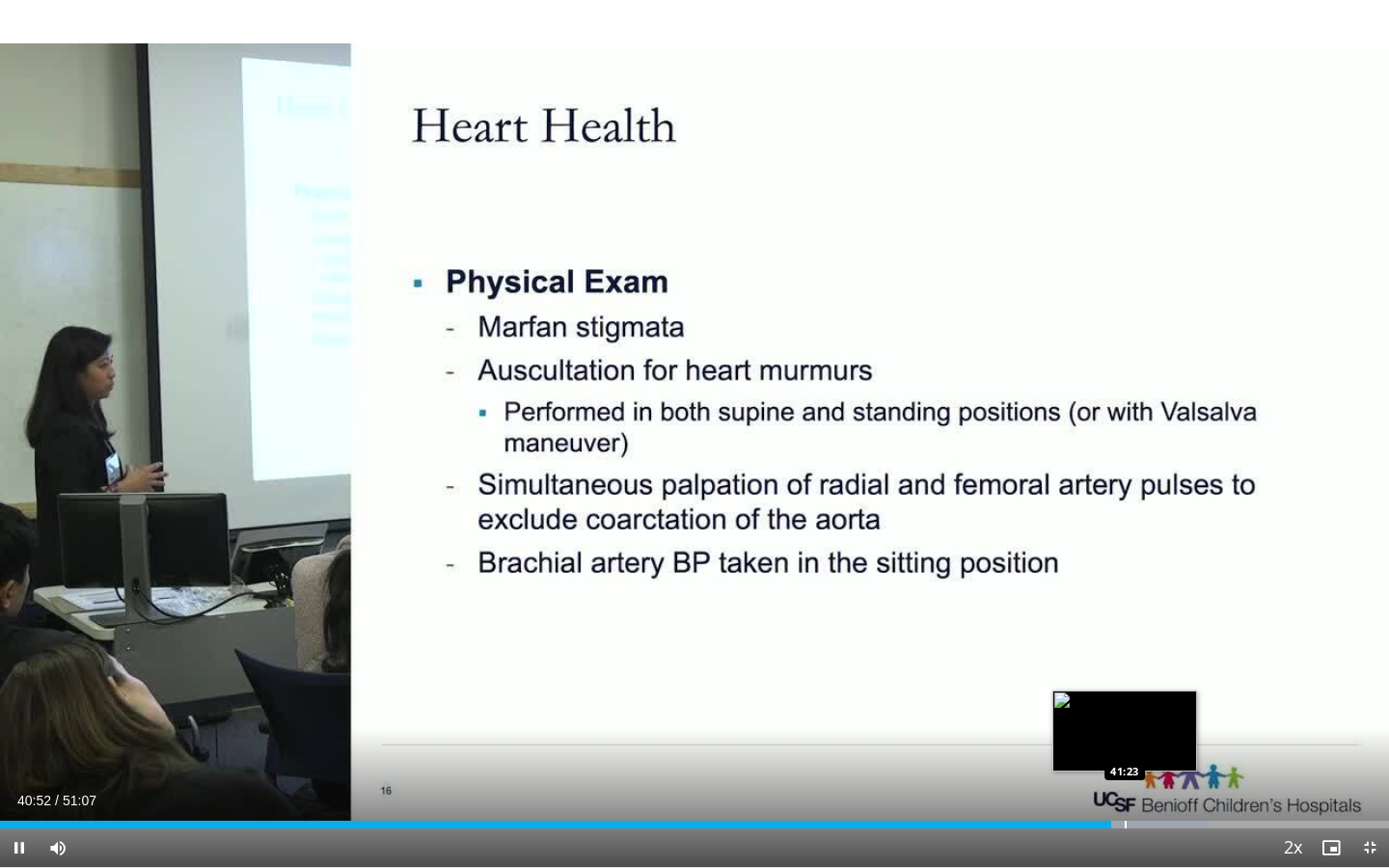 click at bounding box center [1126, 825] 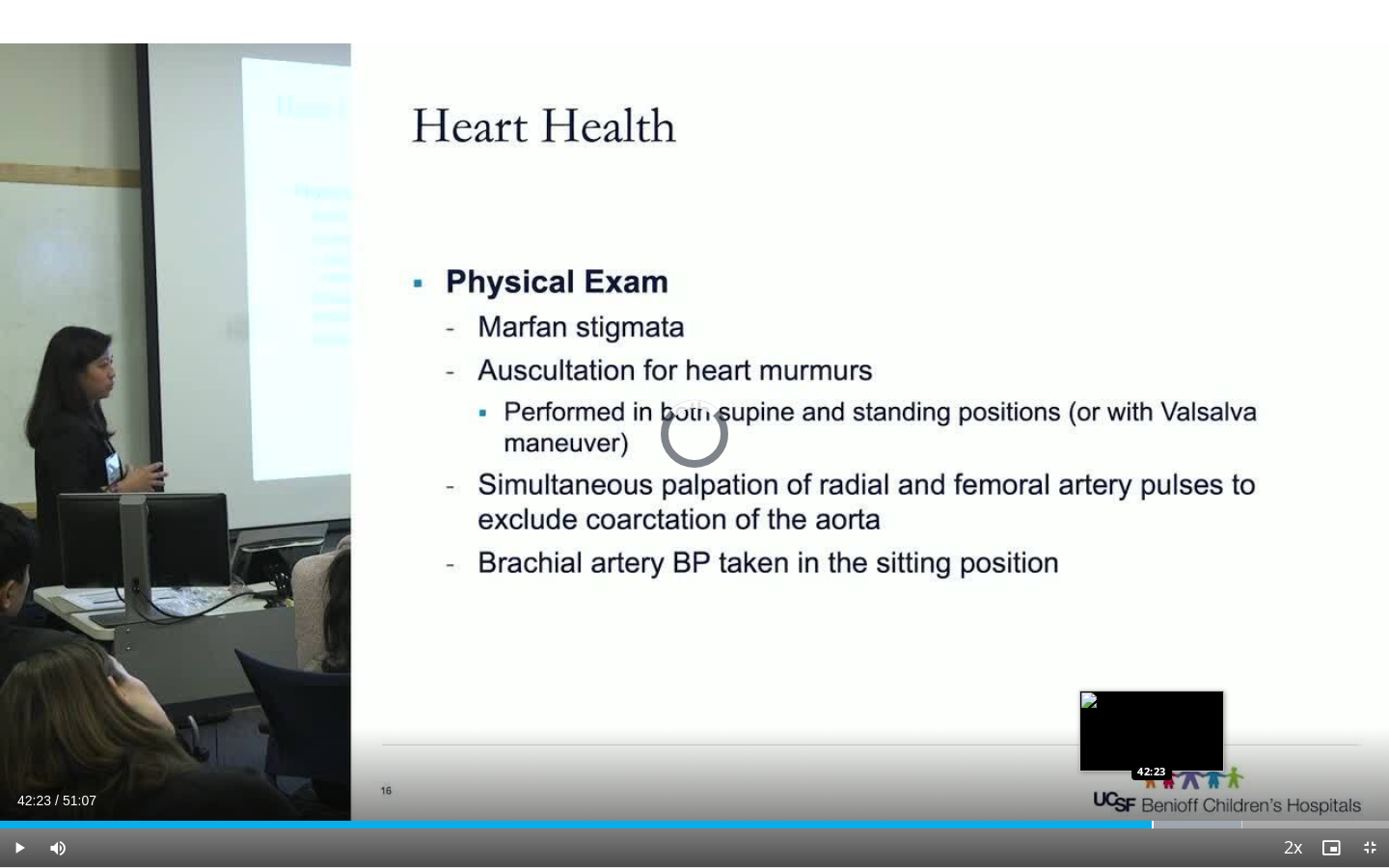 click at bounding box center [1153, 825] 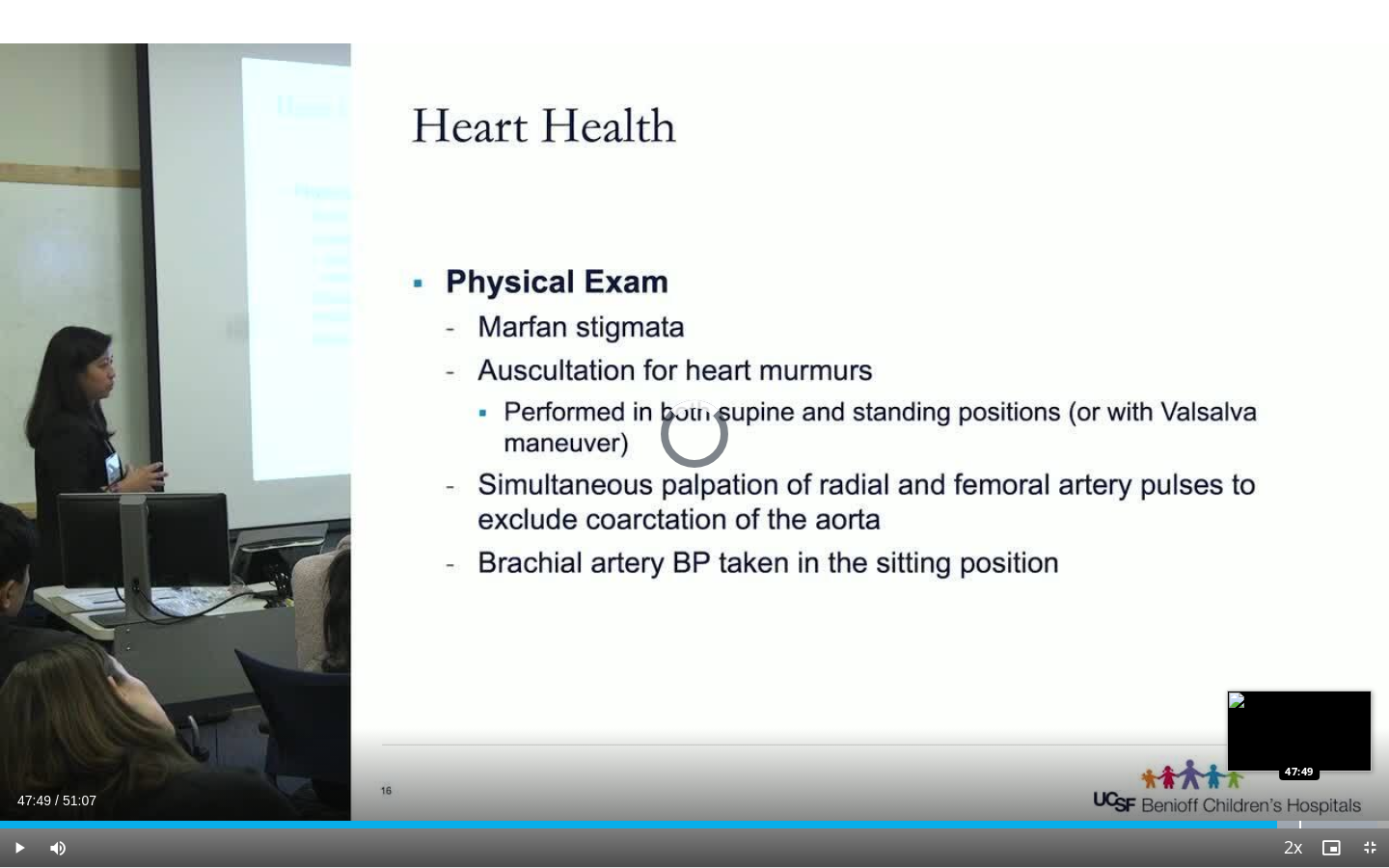 click on "Loaded :  99.20% 46:59 47:49" at bounding box center [694, 819] 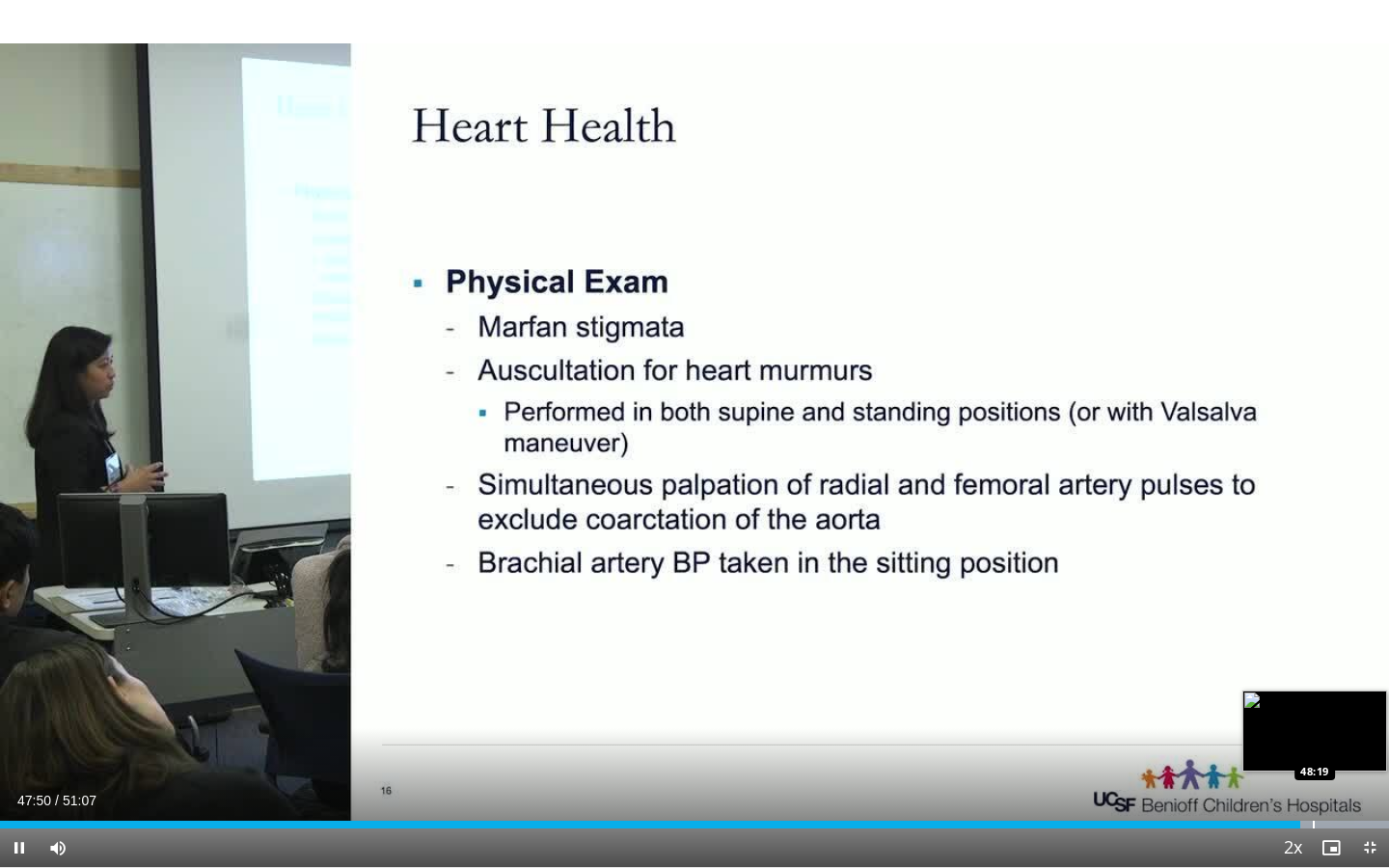 click at bounding box center (1314, 825) 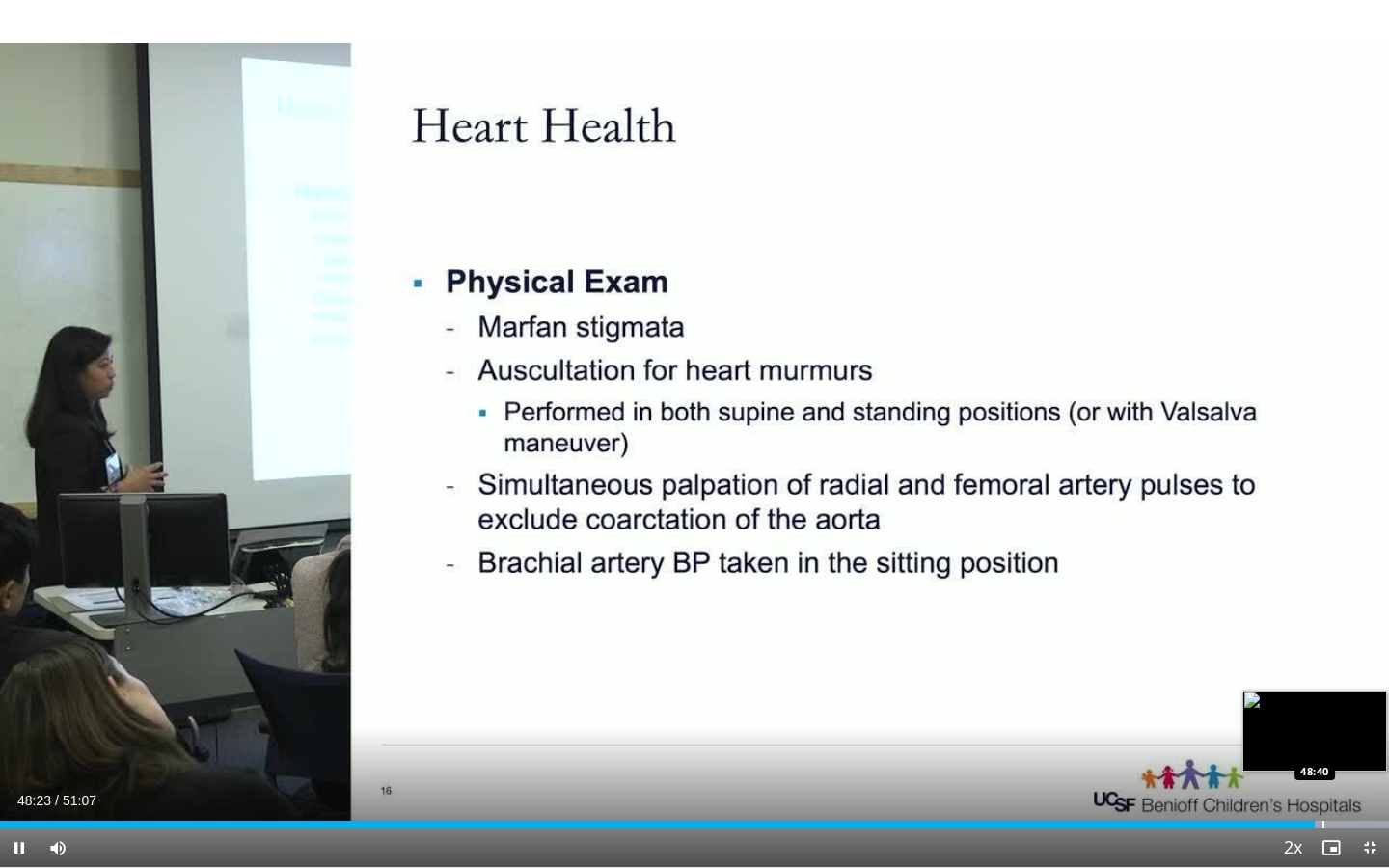 click at bounding box center (1323, 825) 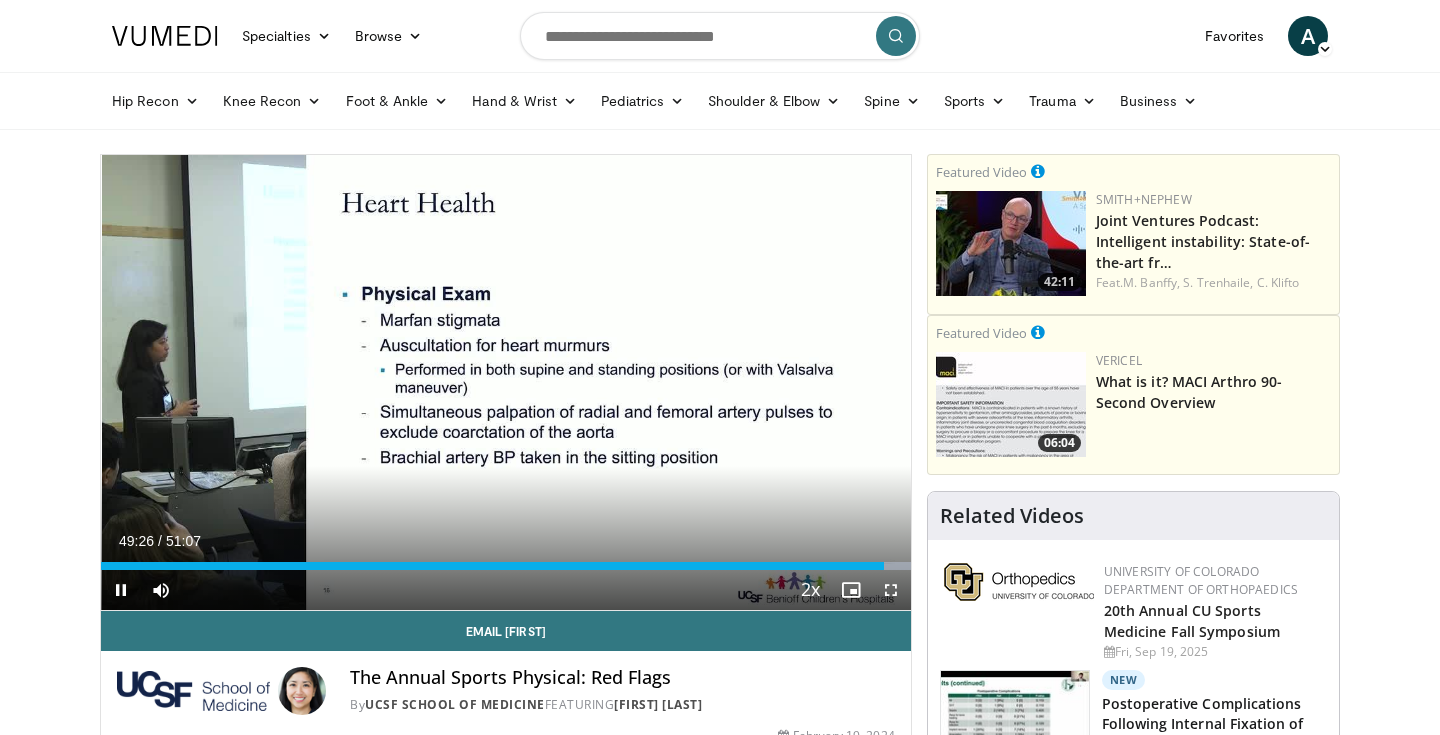 click at bounding box center (121, 590) 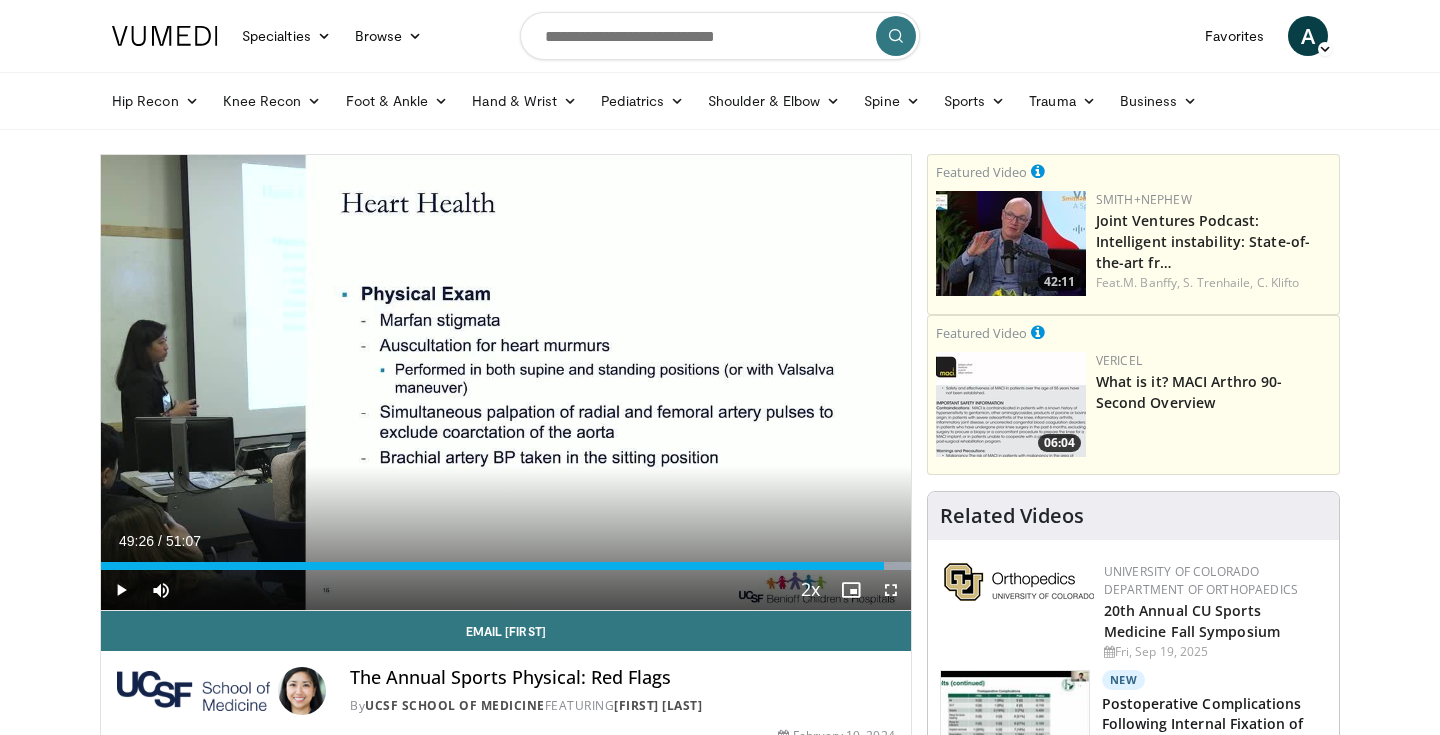 scroll, scrollTop: 0, scrollLeft: 0, axis: both 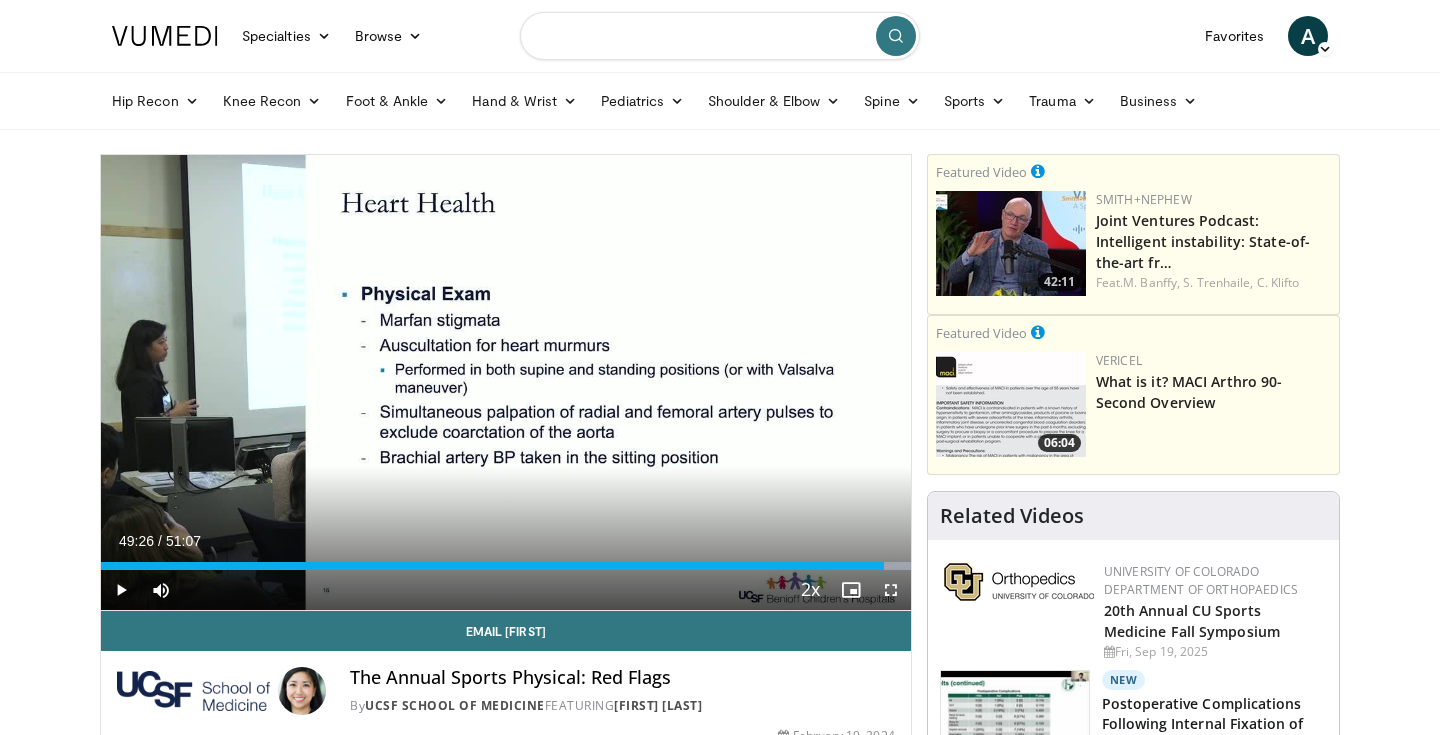 click at bounding box center [720, 36] 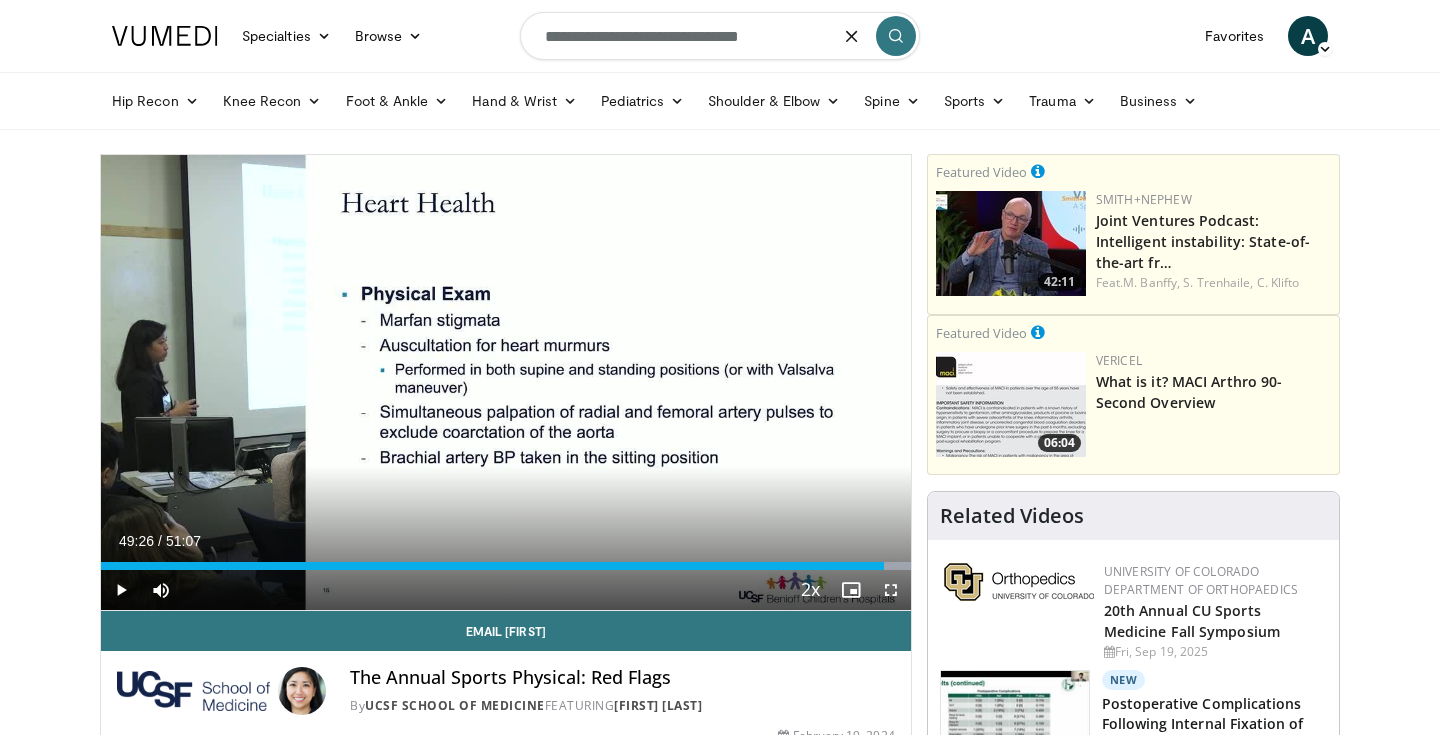 type on "**********" 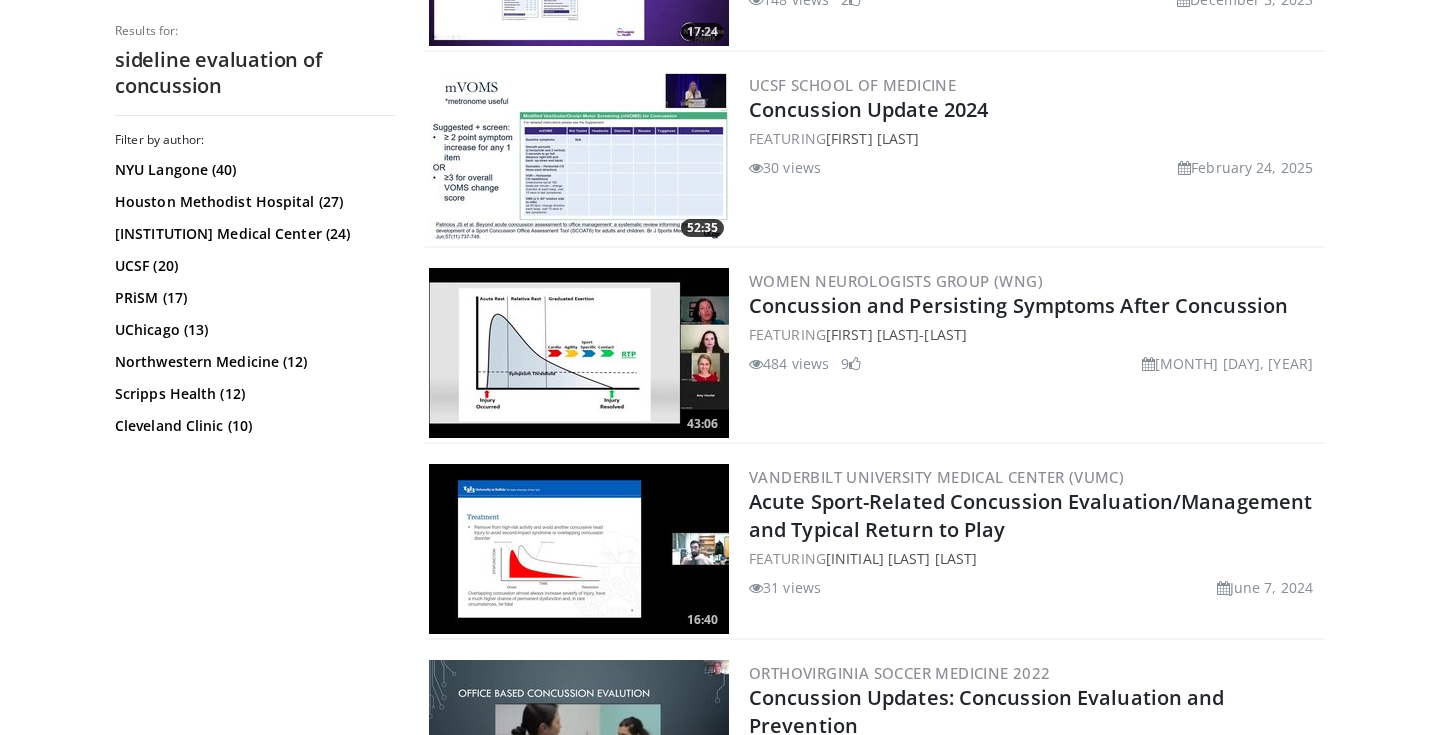 scroll, scrollTop: 262, scrollLeft: 0, axis: vertical 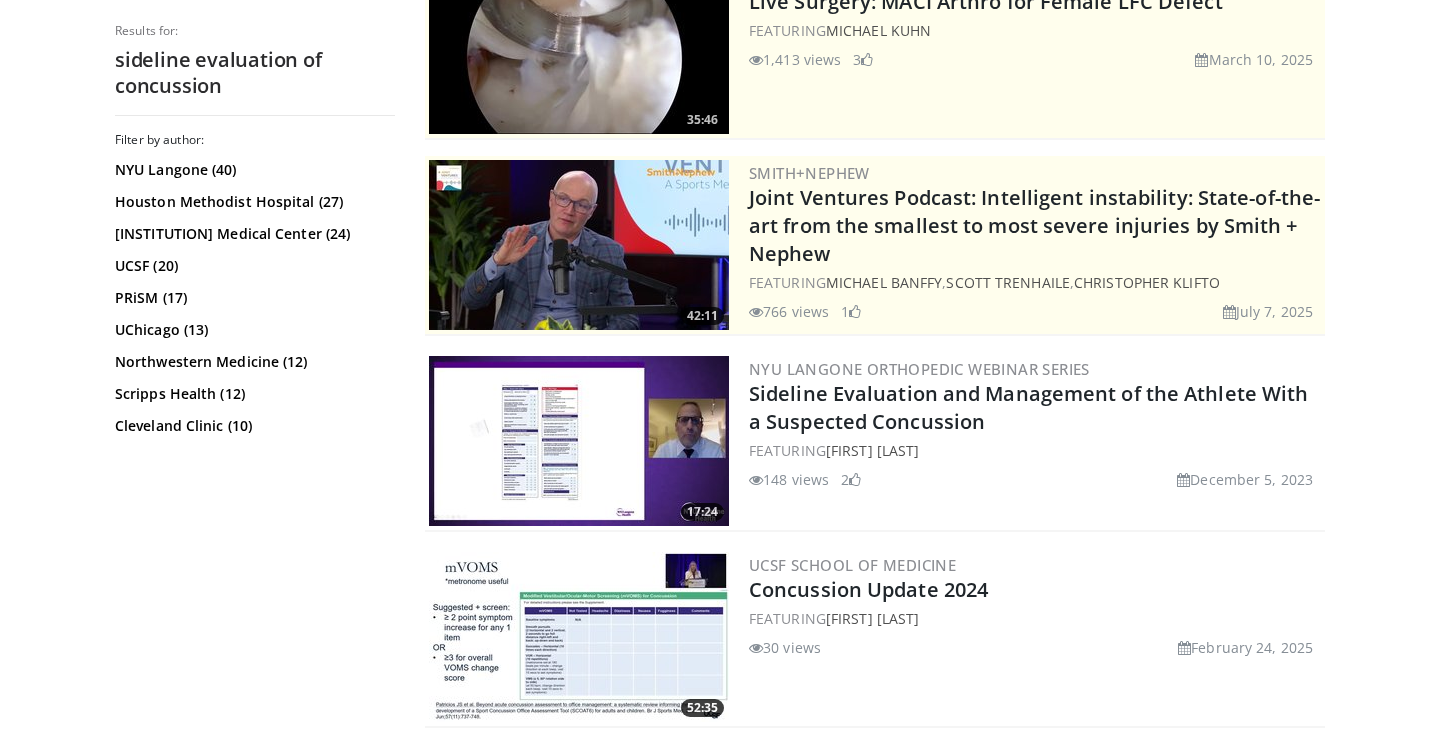 click at bounding box center [579, 441] 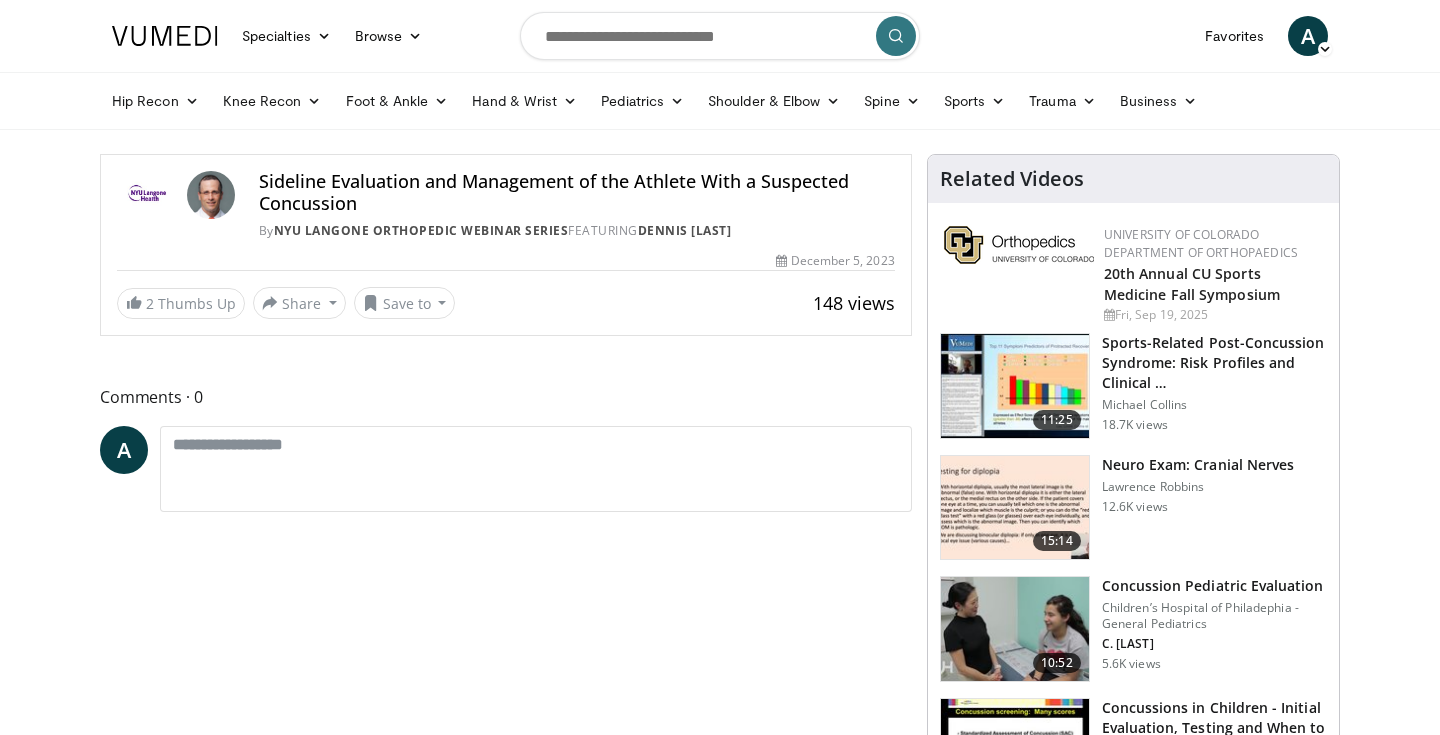 scroll, scrollTop: 0, scrollLeft: 0, axis: both 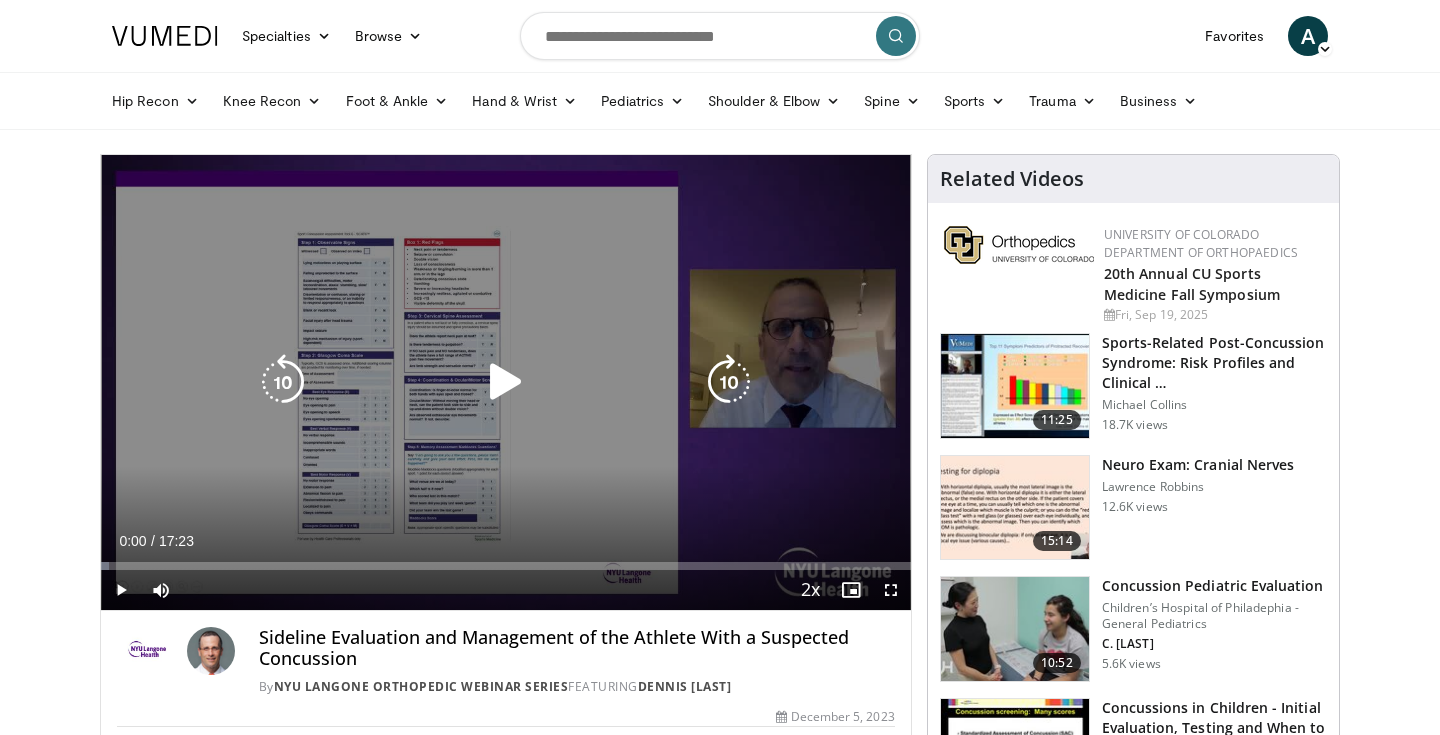 click at bounding box center [506, 382] 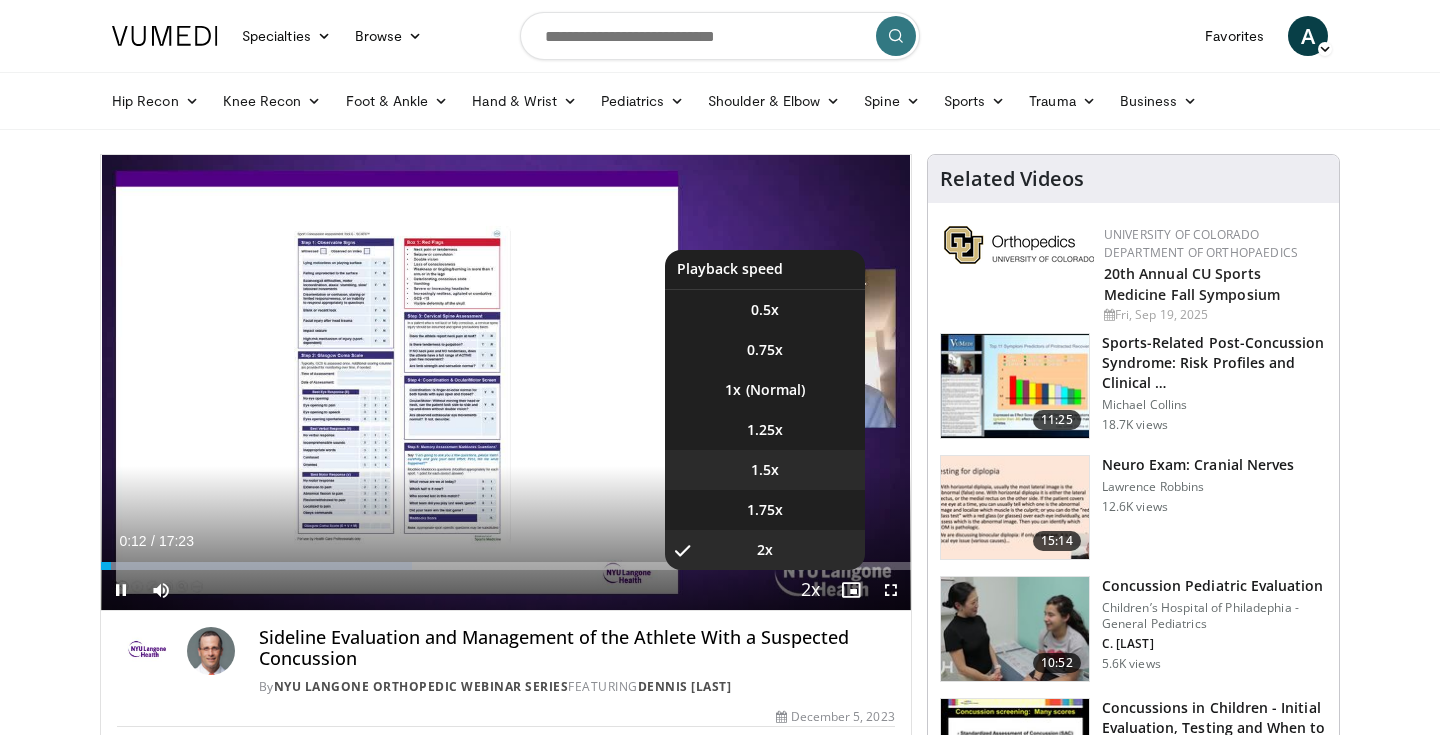 click on "1.5x" at bounding box center (765, 470) 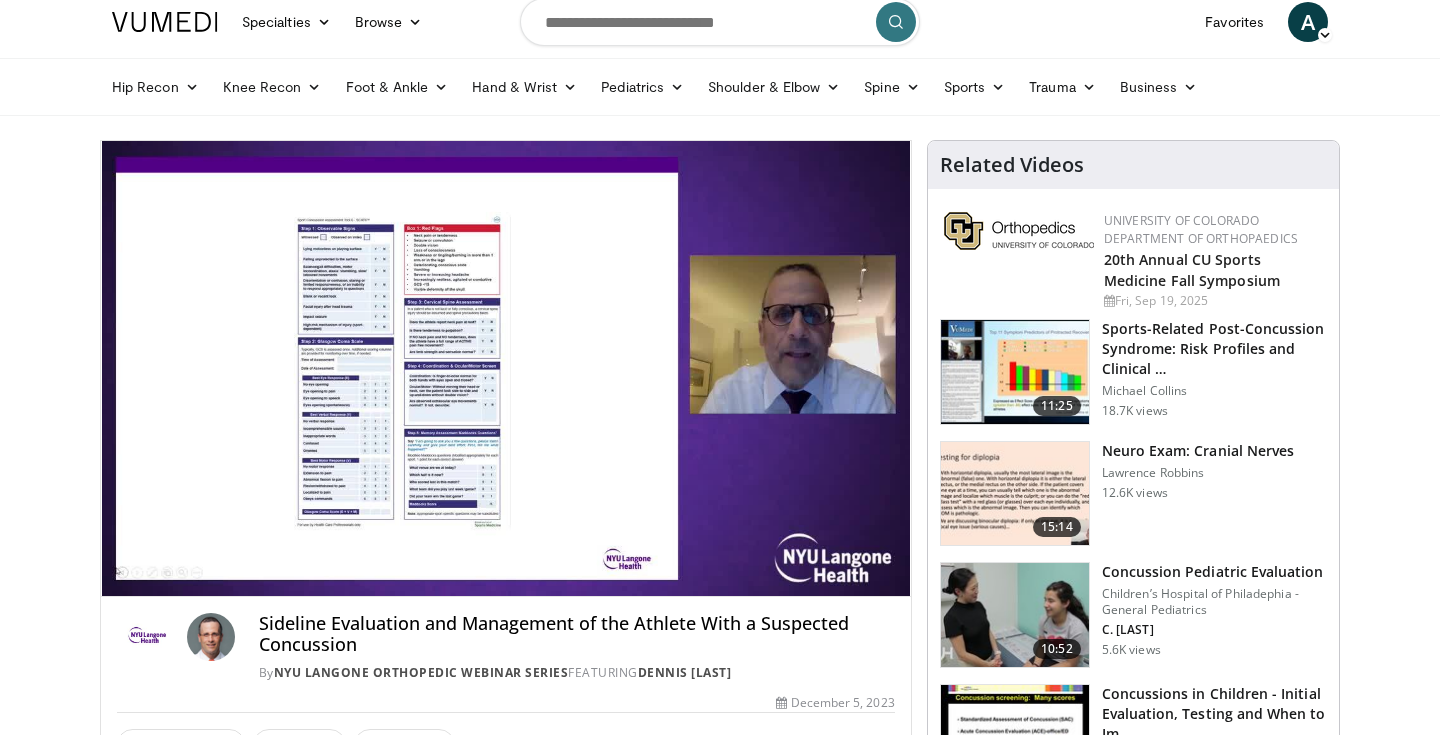scroll, scrollTop: 0, scrollLeft: 0, axis: both 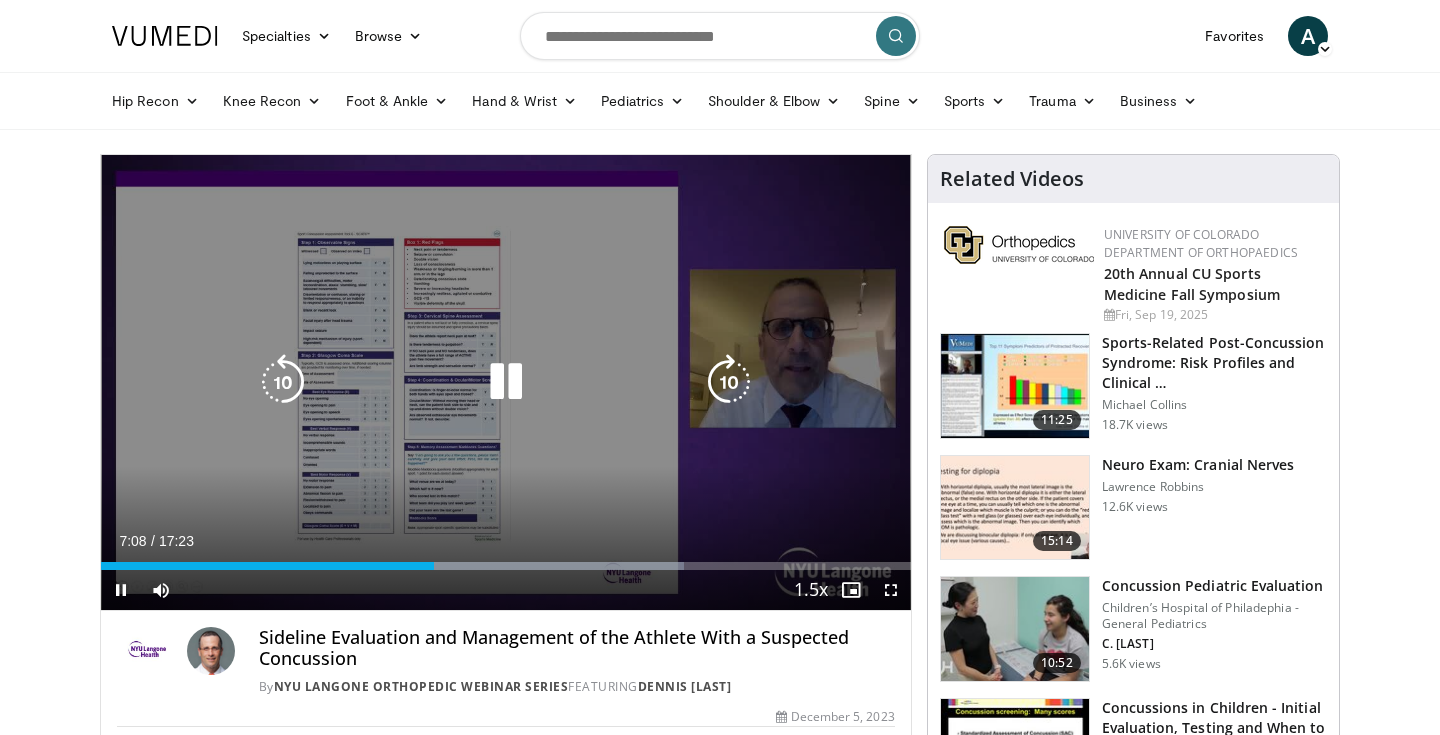 click at bounding box center [506, 382] 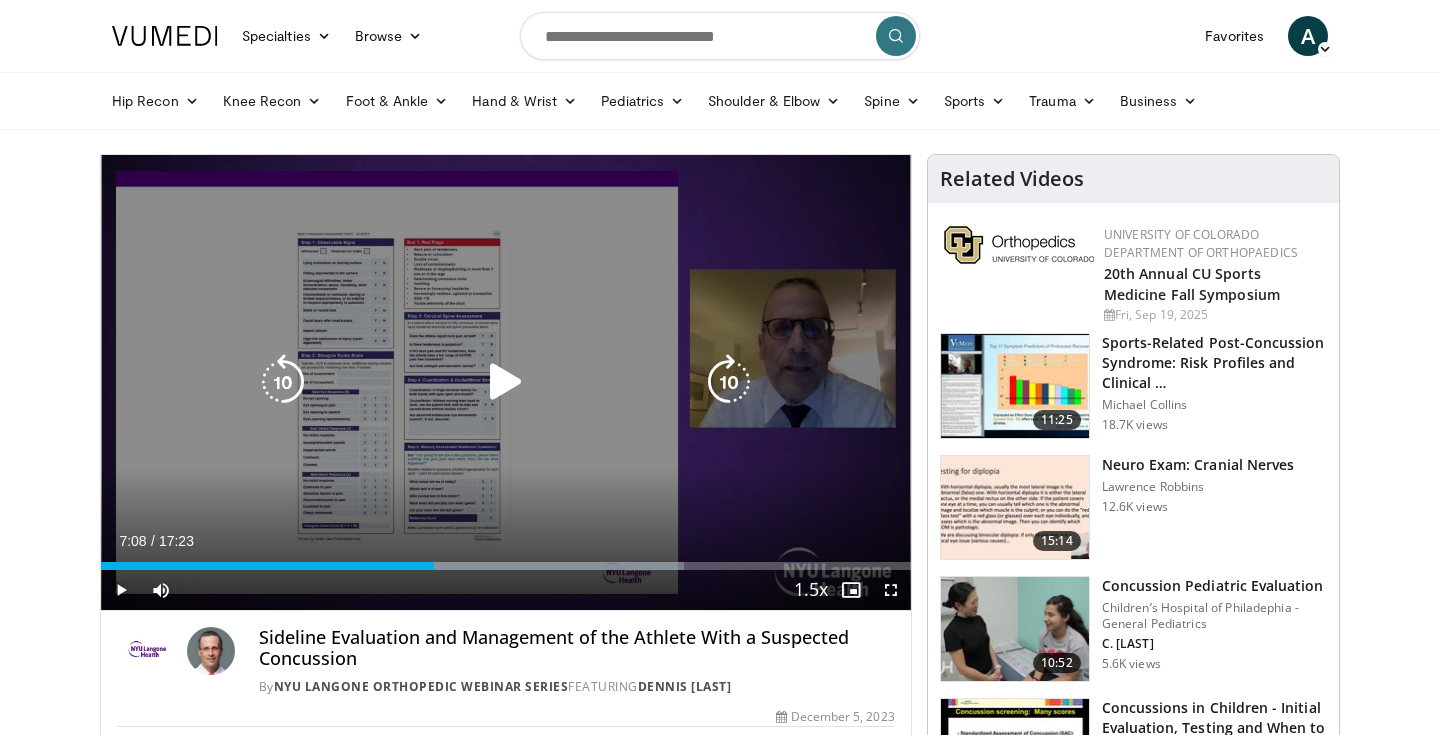 click at bounding box center (506, 382) 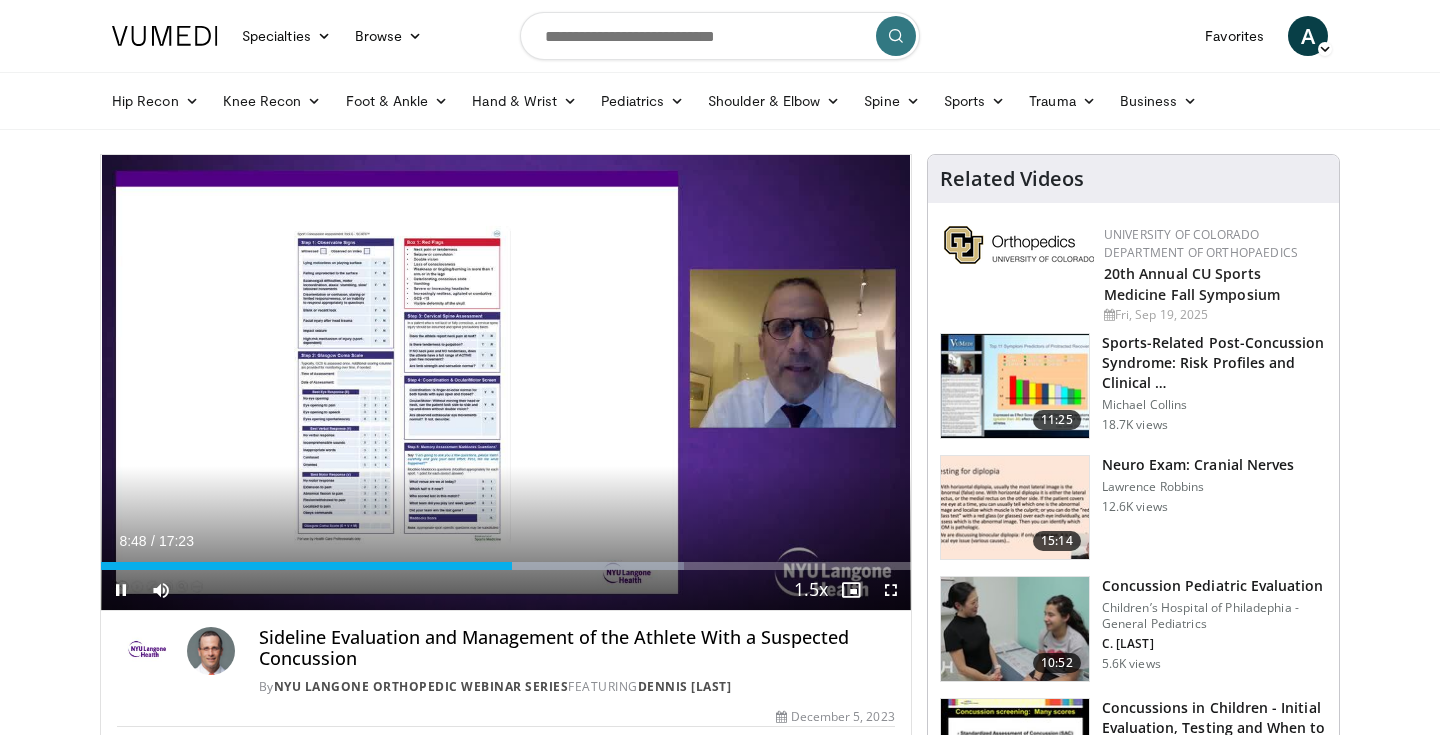 click at bounding box center [891, 590] 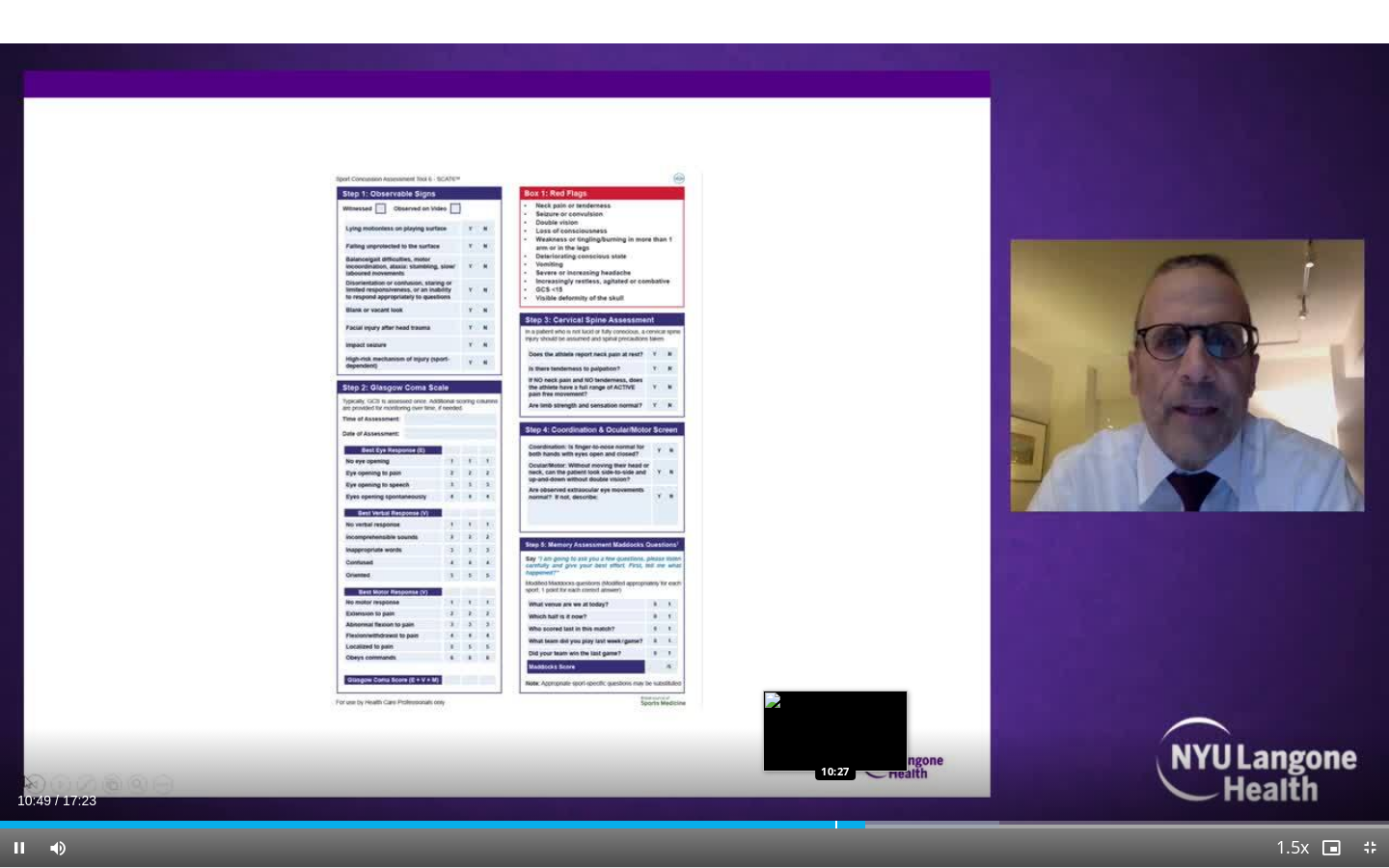 click at bounding box center (836, 825) 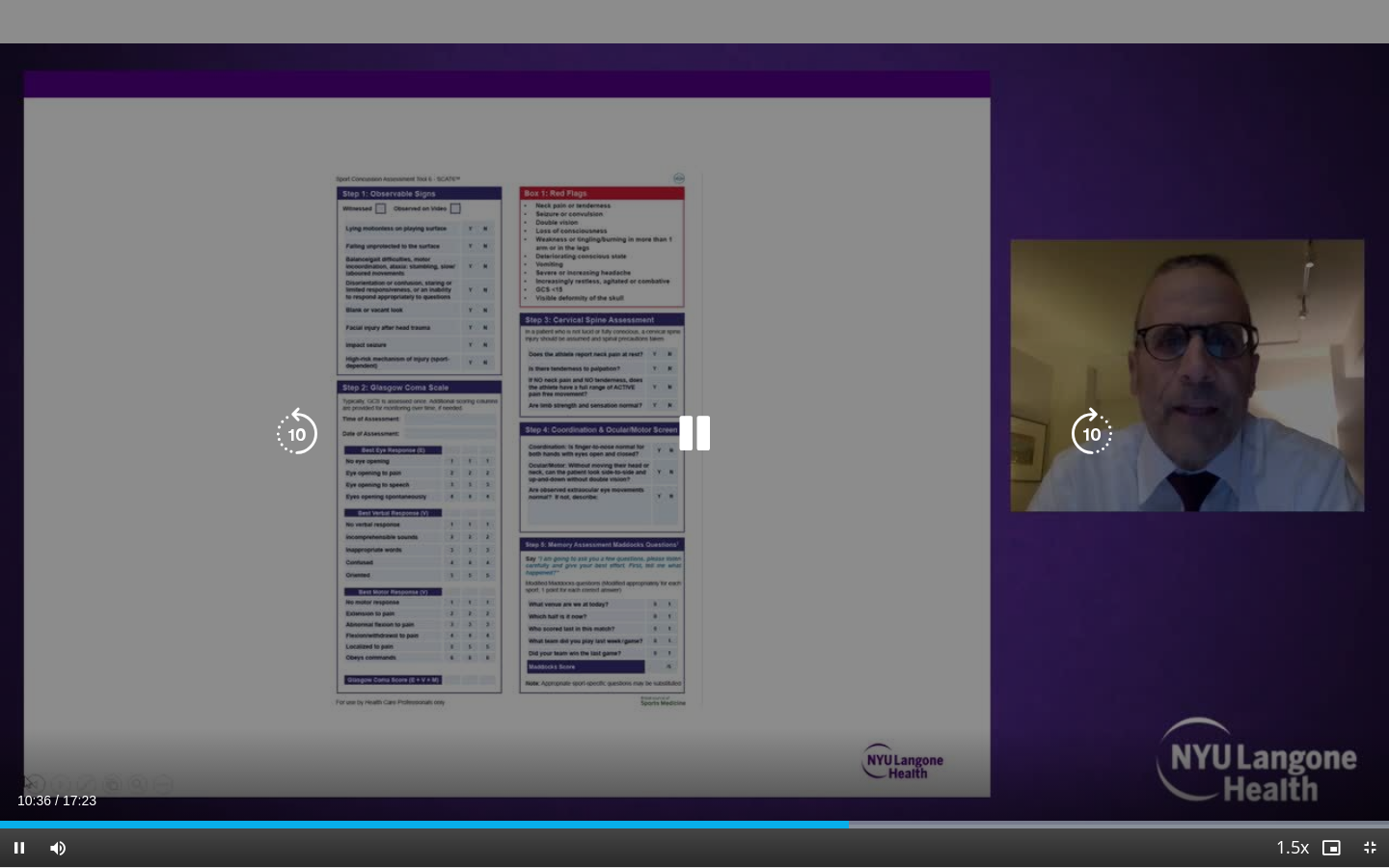 click at bounding box center (694, 434) 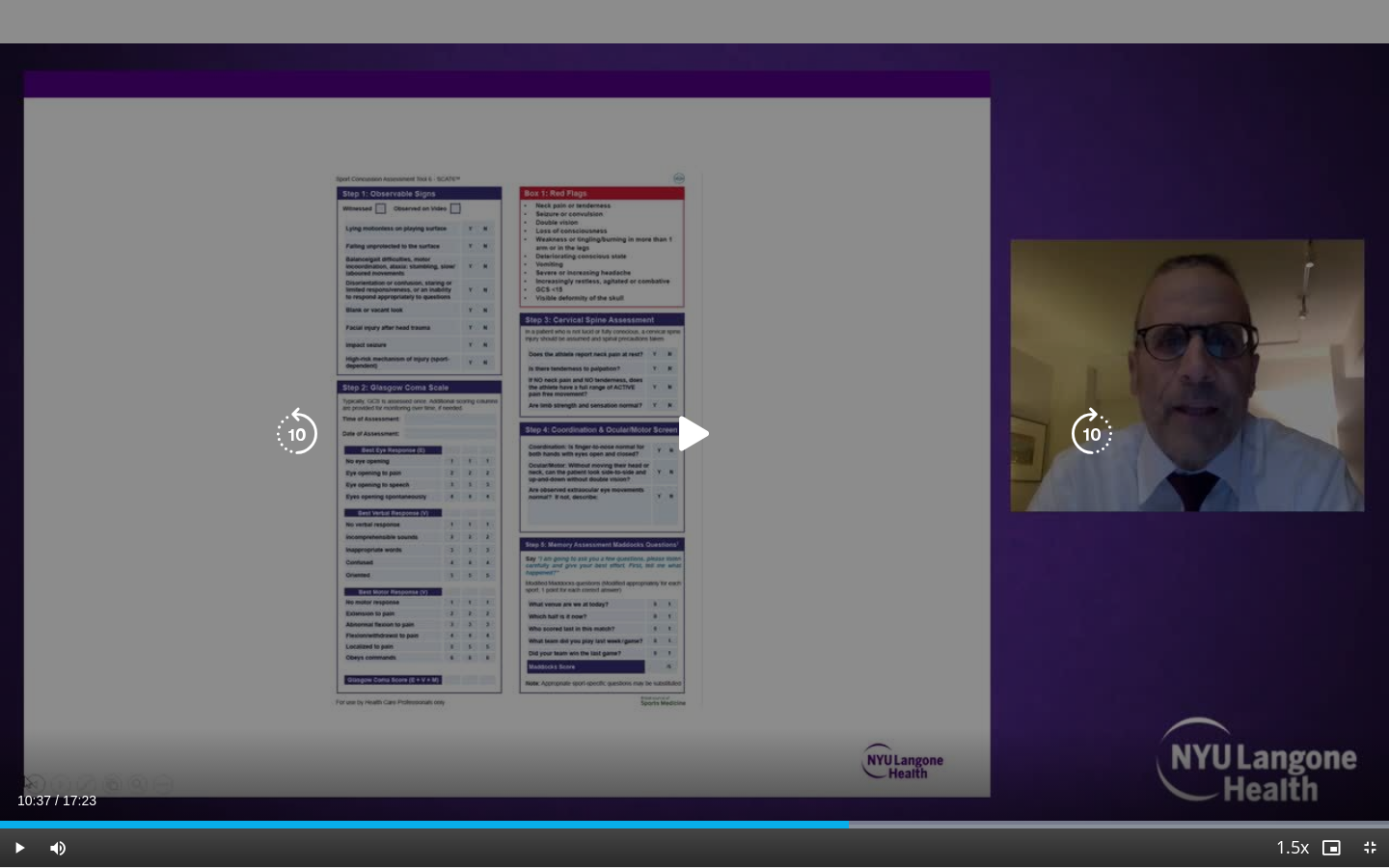 click at bounding box center (694, 434) 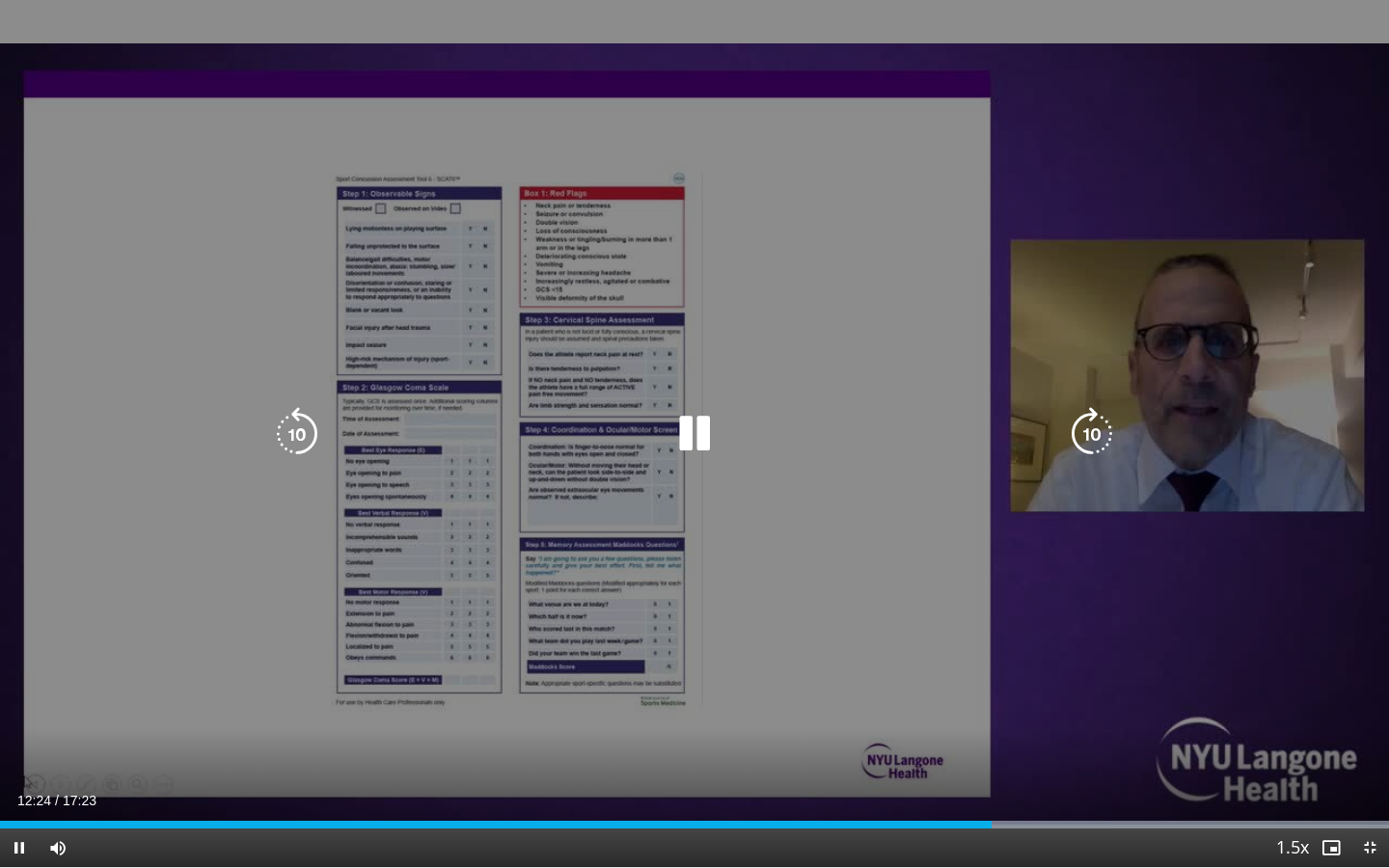 click at bounding box center [694, 434] 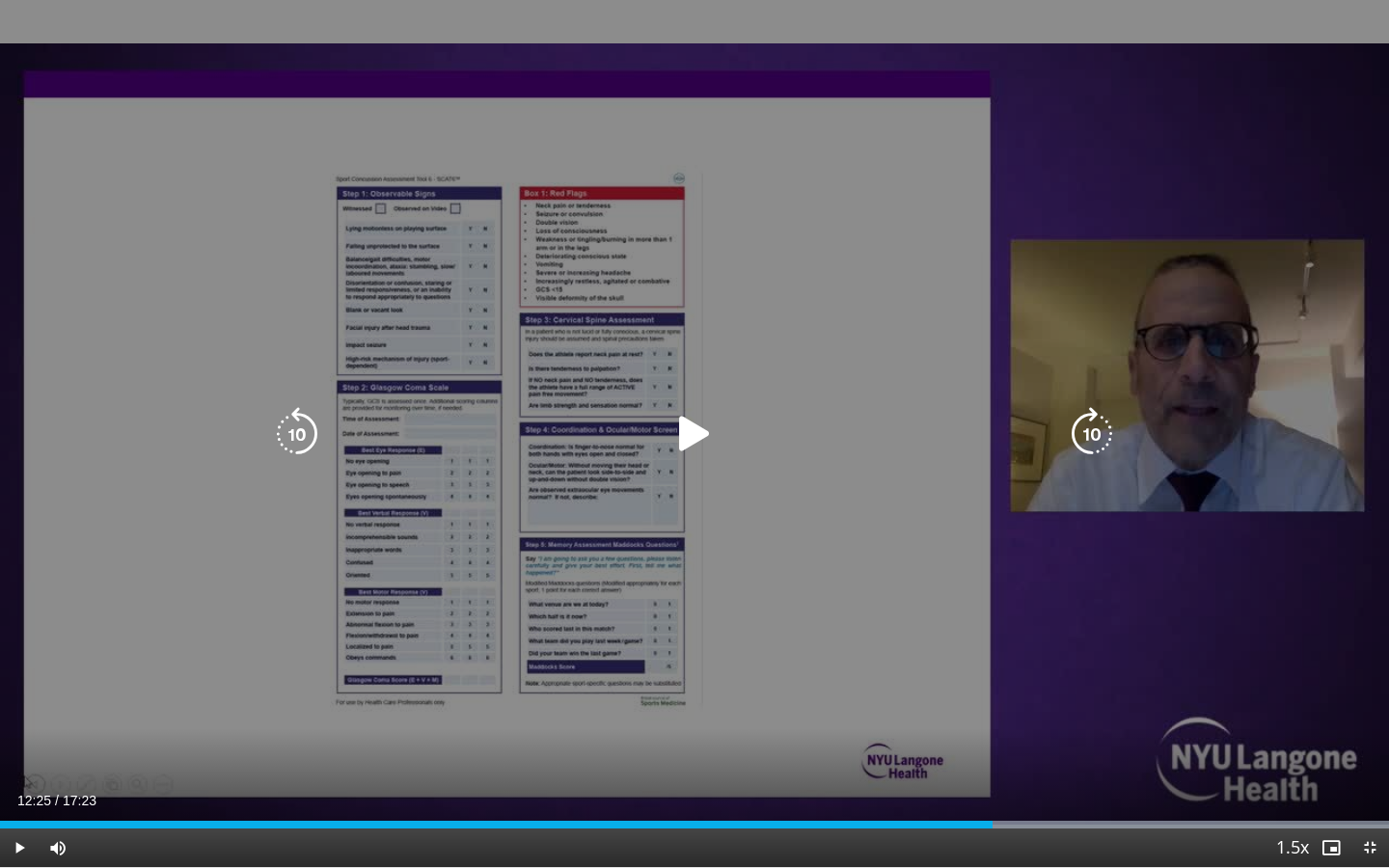 click at bounding box center [694, 434] 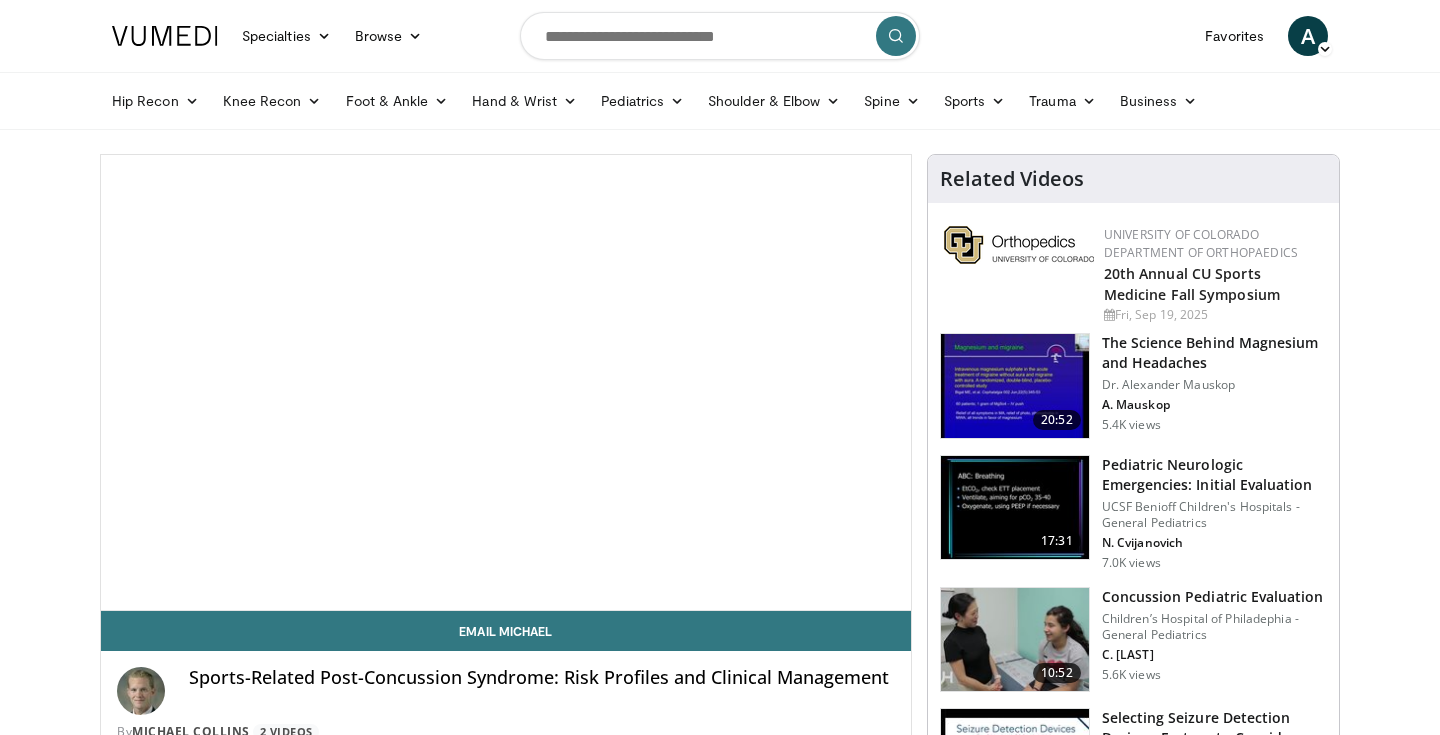 scroll, scrollTop: 0, scrollLeft: 0, axis: both 